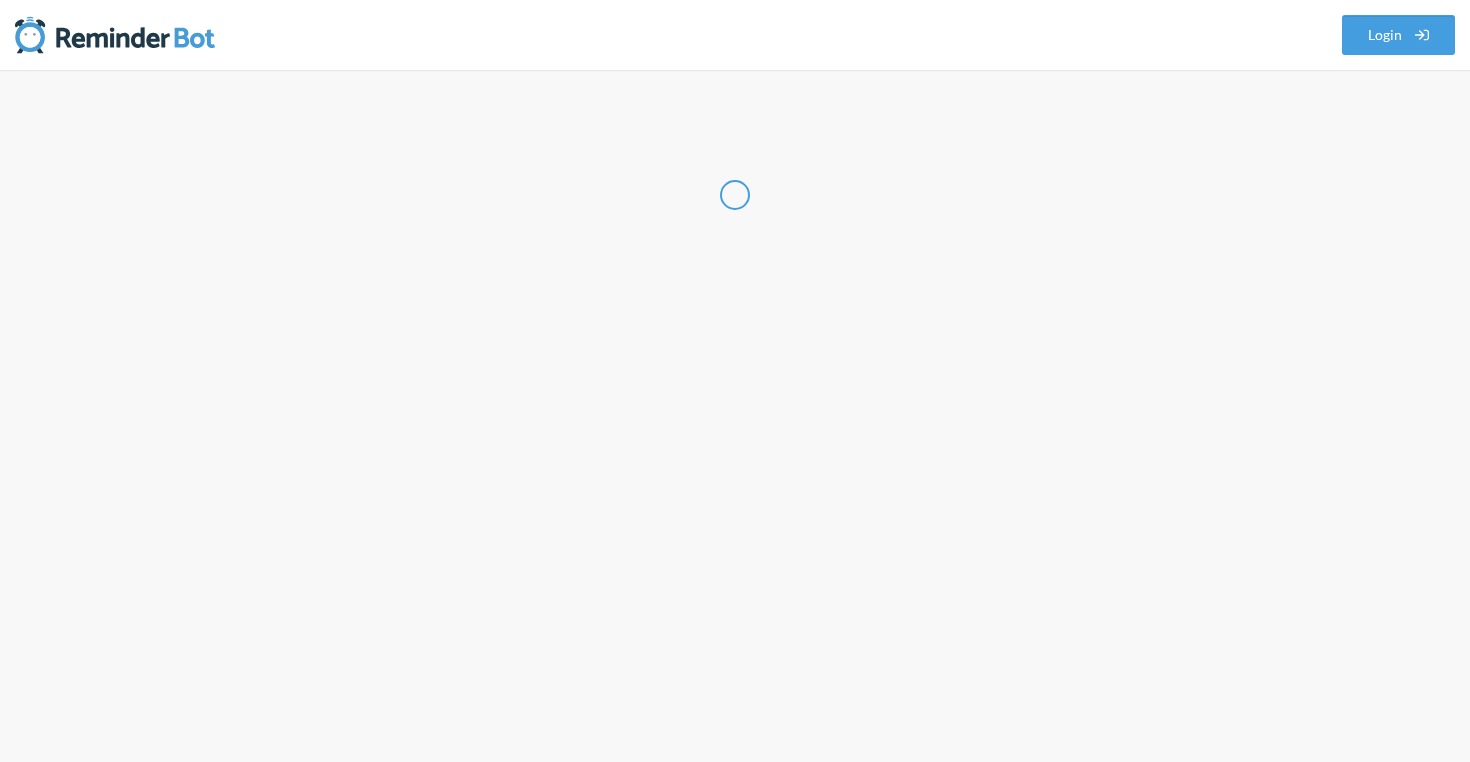 scroll, scrollTop: 0, scrollLeft: 0, axis: both 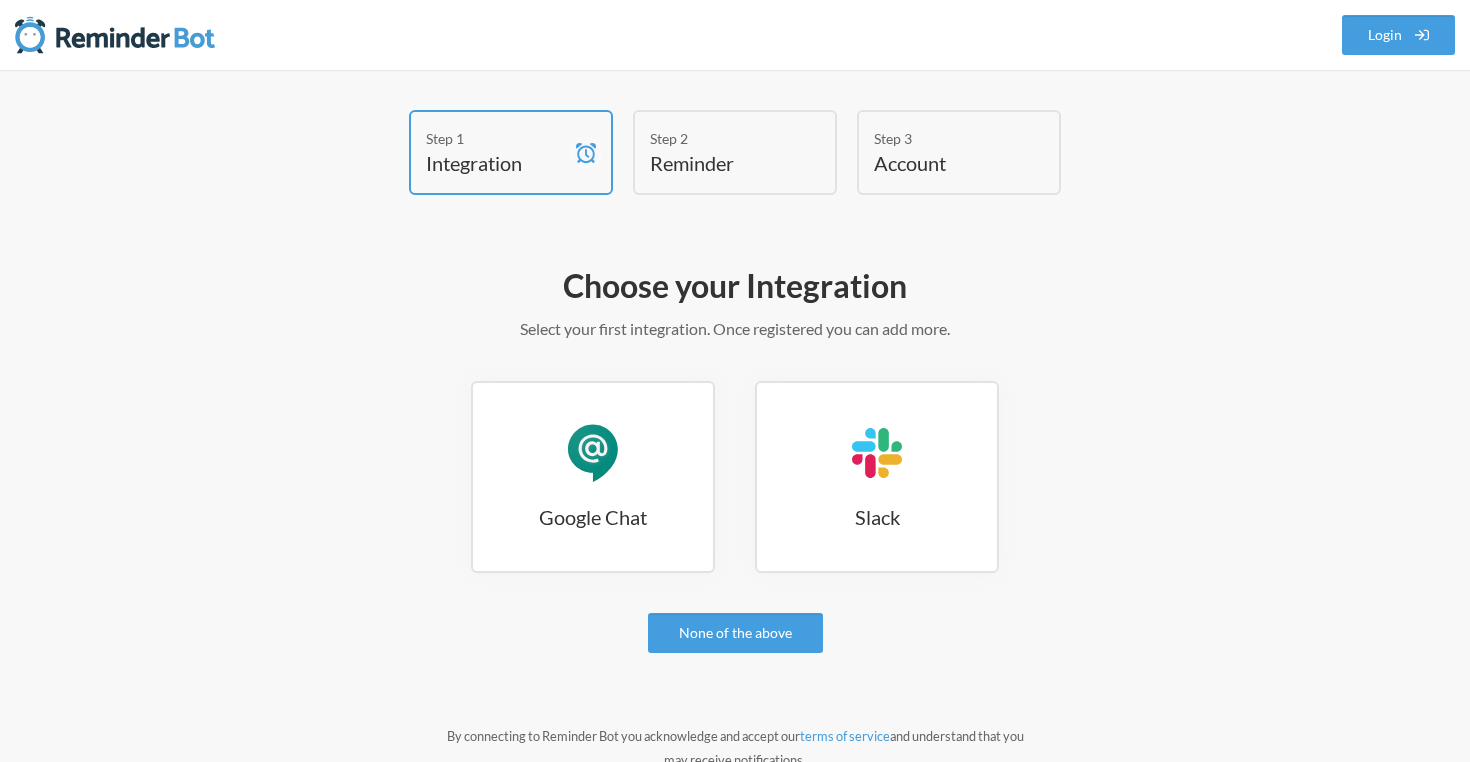 click on "Integration" at bounding box center [496, 163] 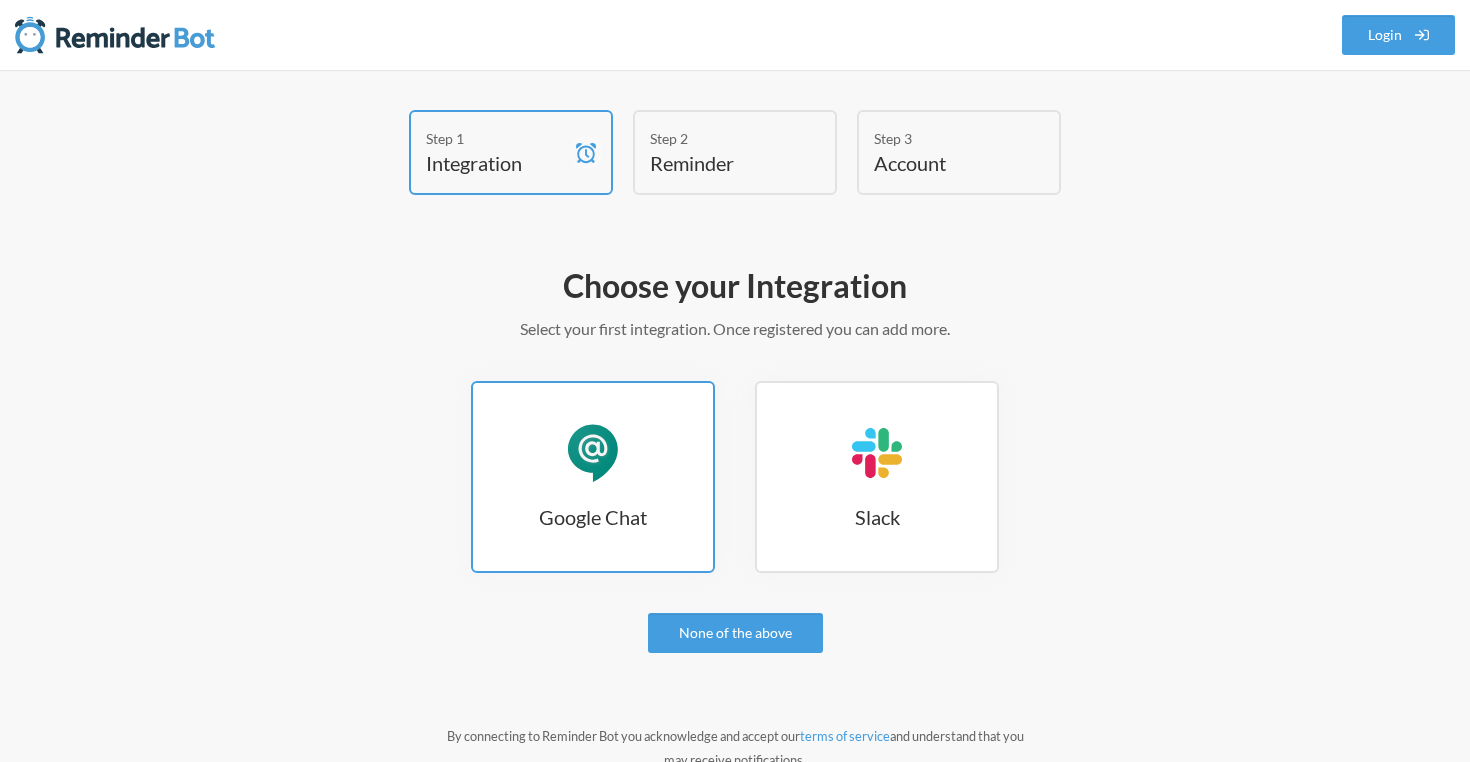 click on "Google Chat   Google Chat" at bounding box center [593, 477] 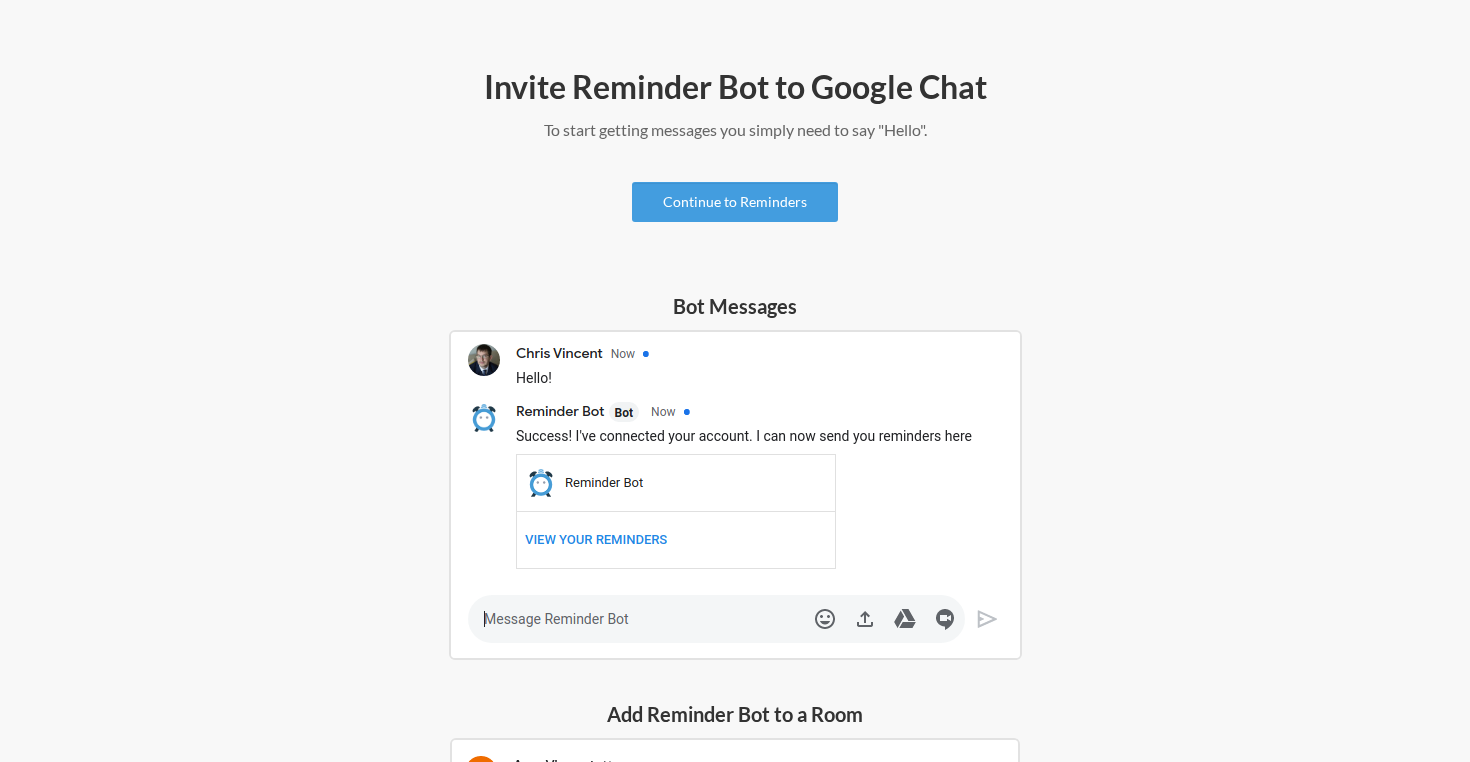 scroll, scrollTop: 0, scrollLeft: 0, axis: both 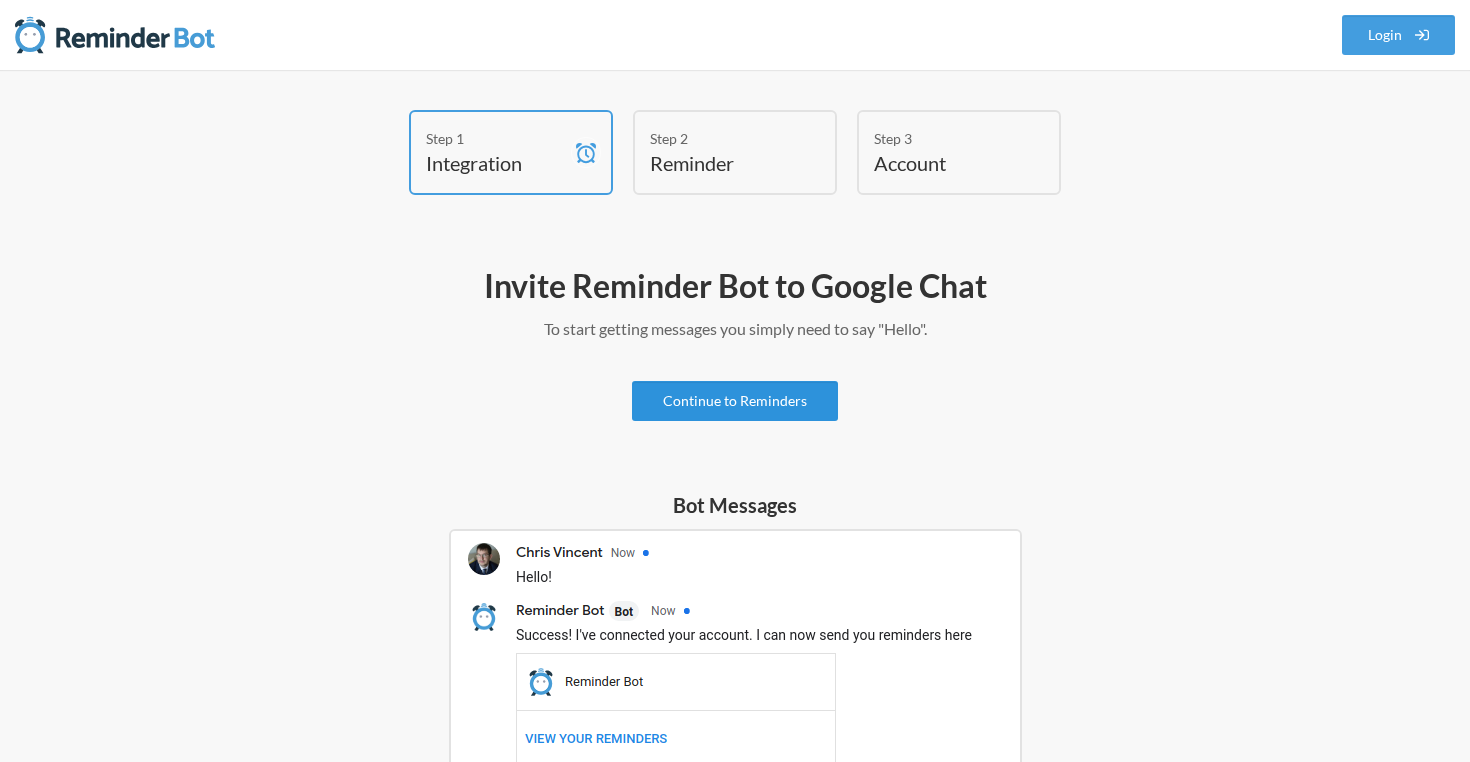 click on "Continue to Reminders" at bounding box center [735, 401] 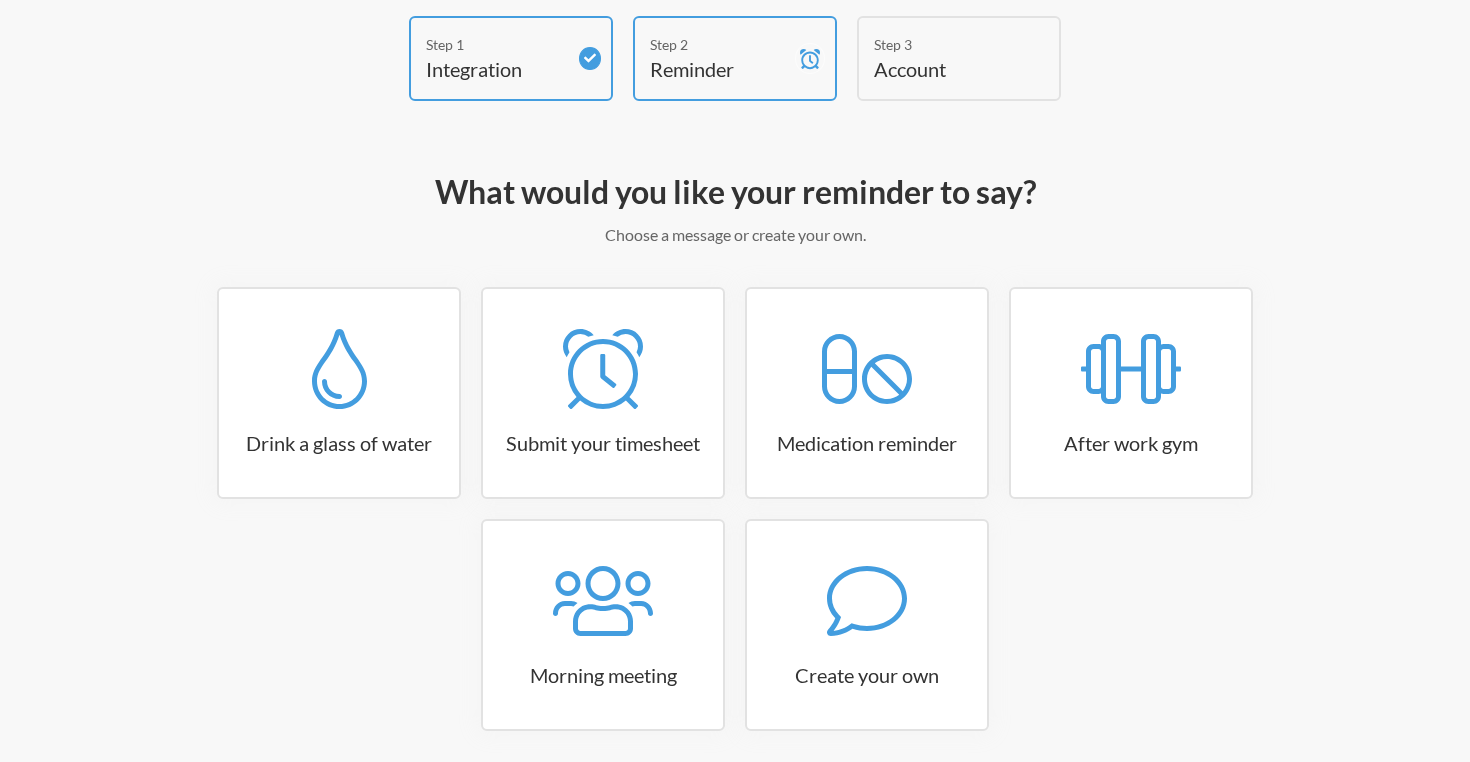 scroll, scrollTop: 172, scrollLeft: 0, axis: vertical 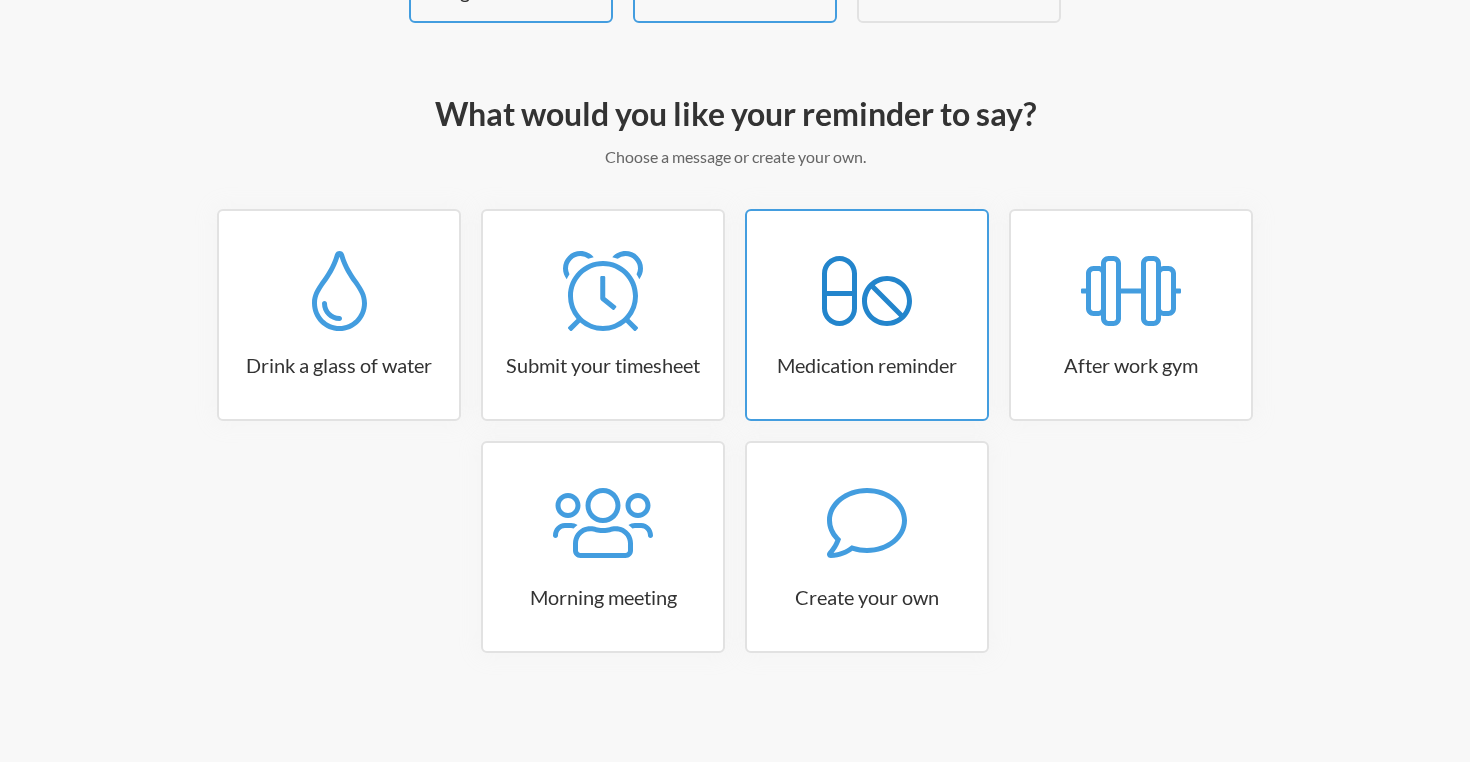 click at bounding box center (339, 291) 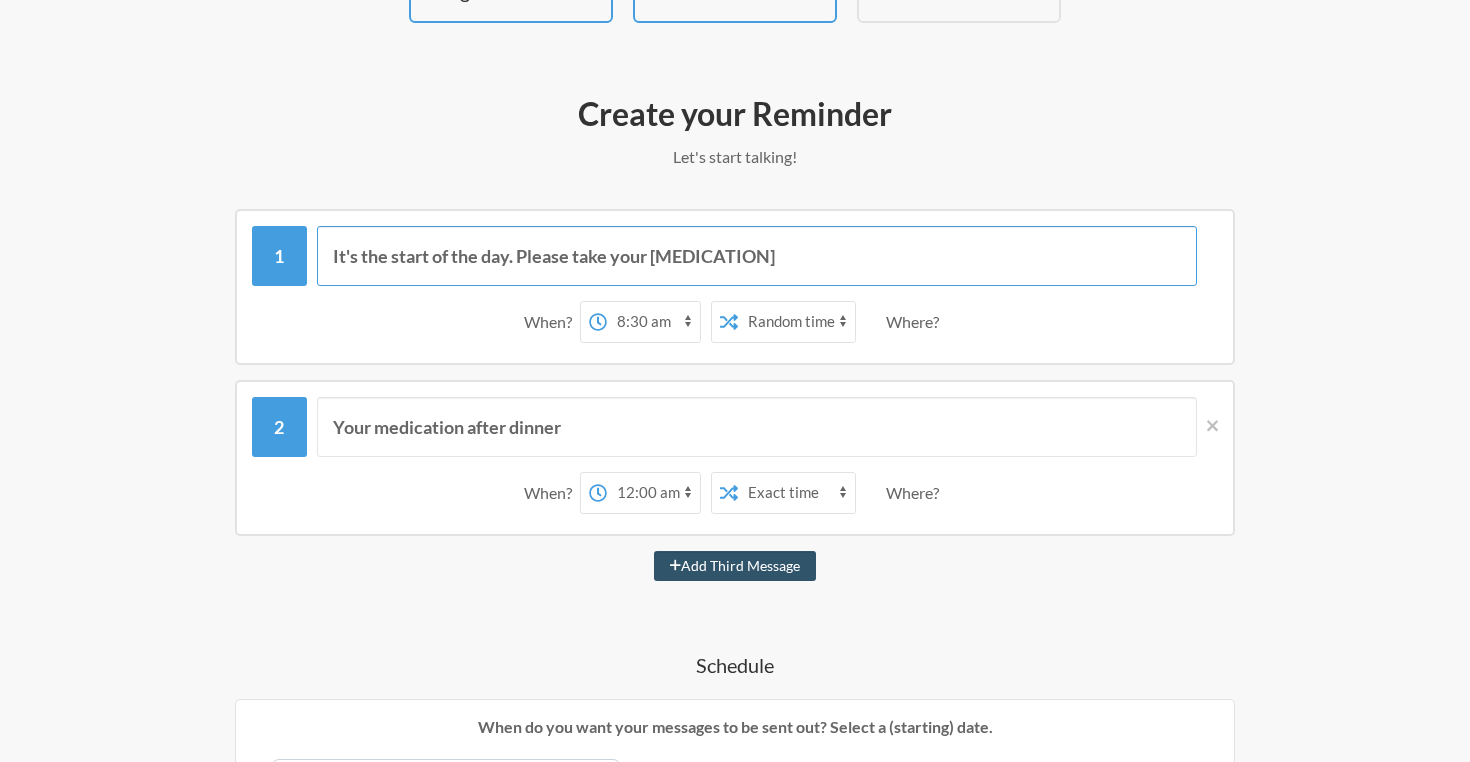 click on "It's the start of the day. Please take your [MEDICATION]" at bounding box center (757, 256) 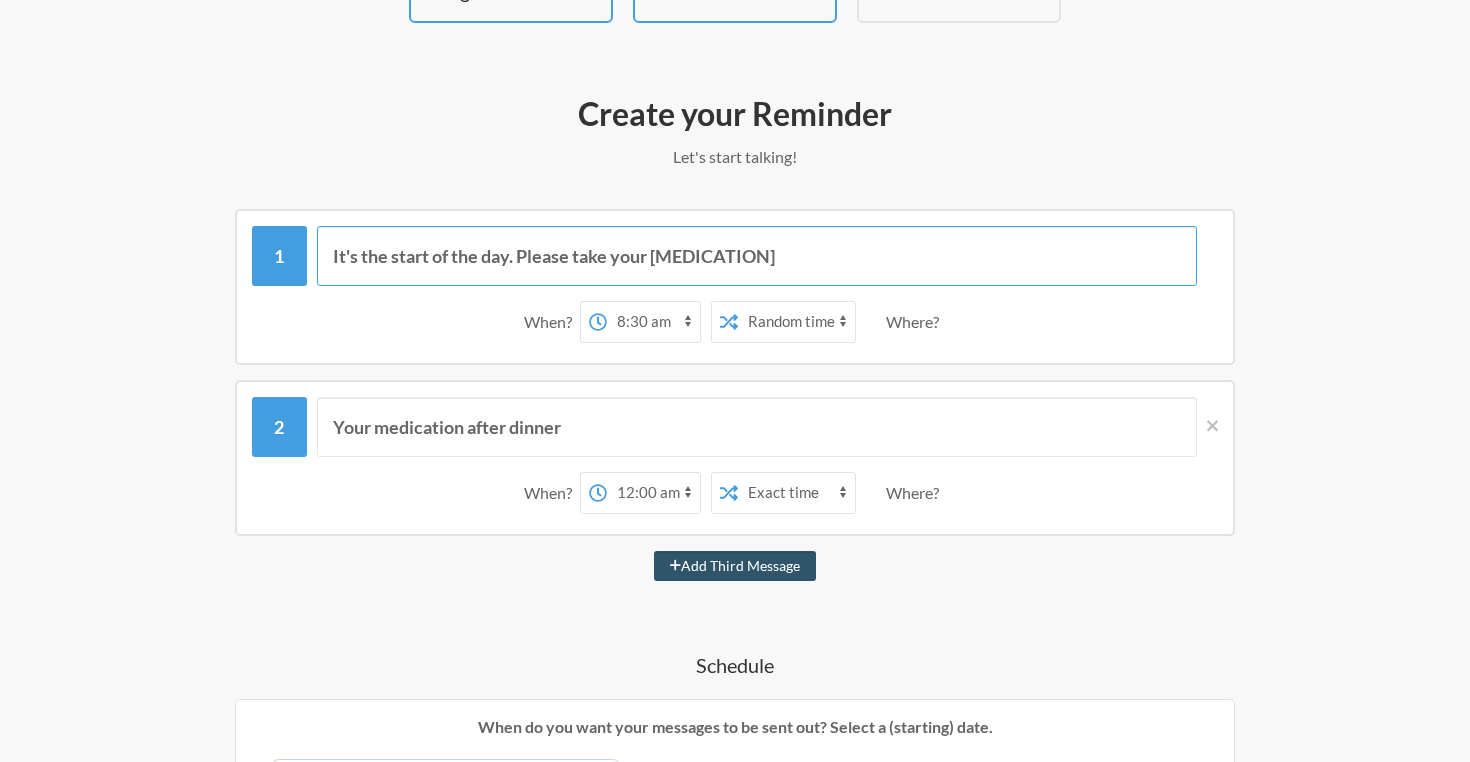 click on "It's the start of the day. Please take your [MEDICATION]" at bounding box center (757, 256) 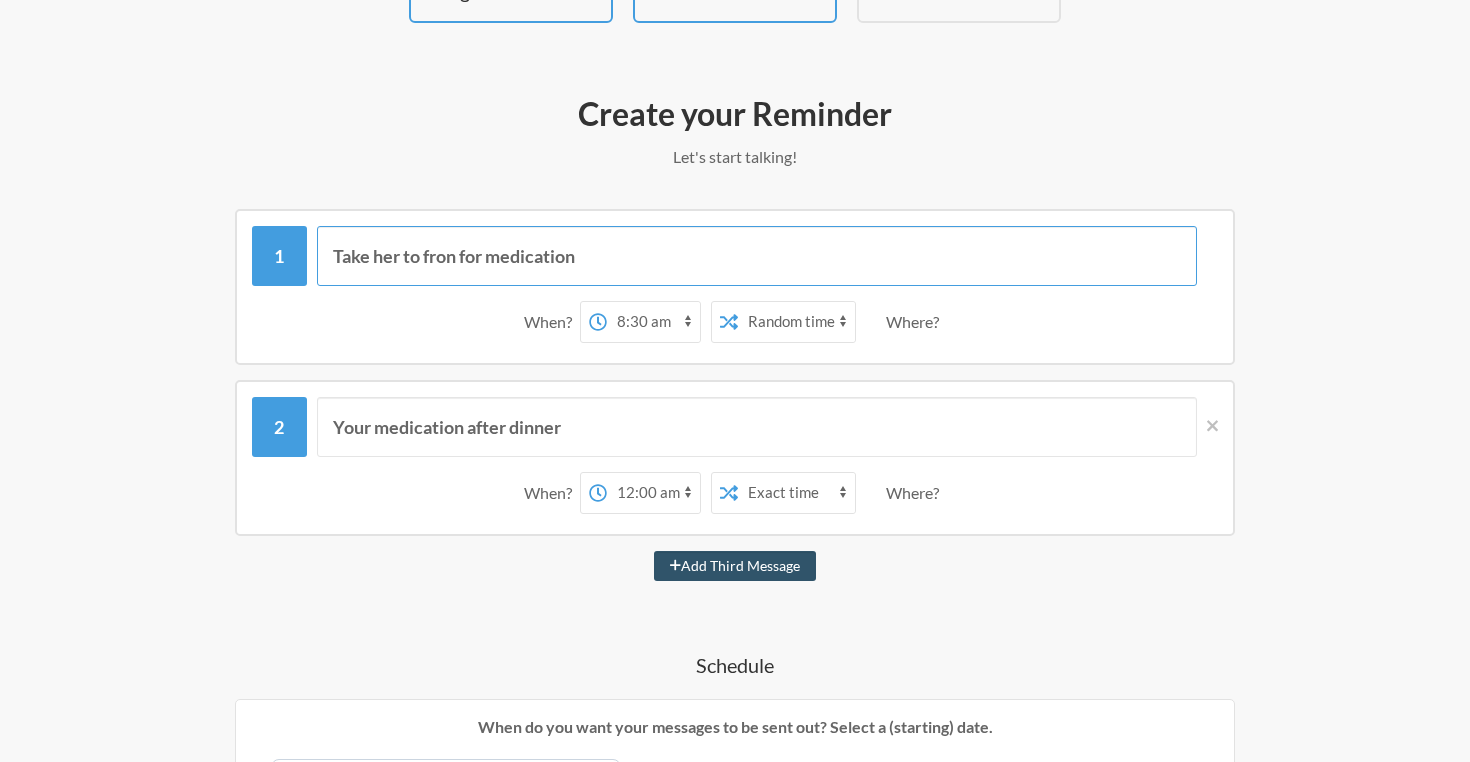 click on "Take her to fron for medication" at bounding box center (757, 256) 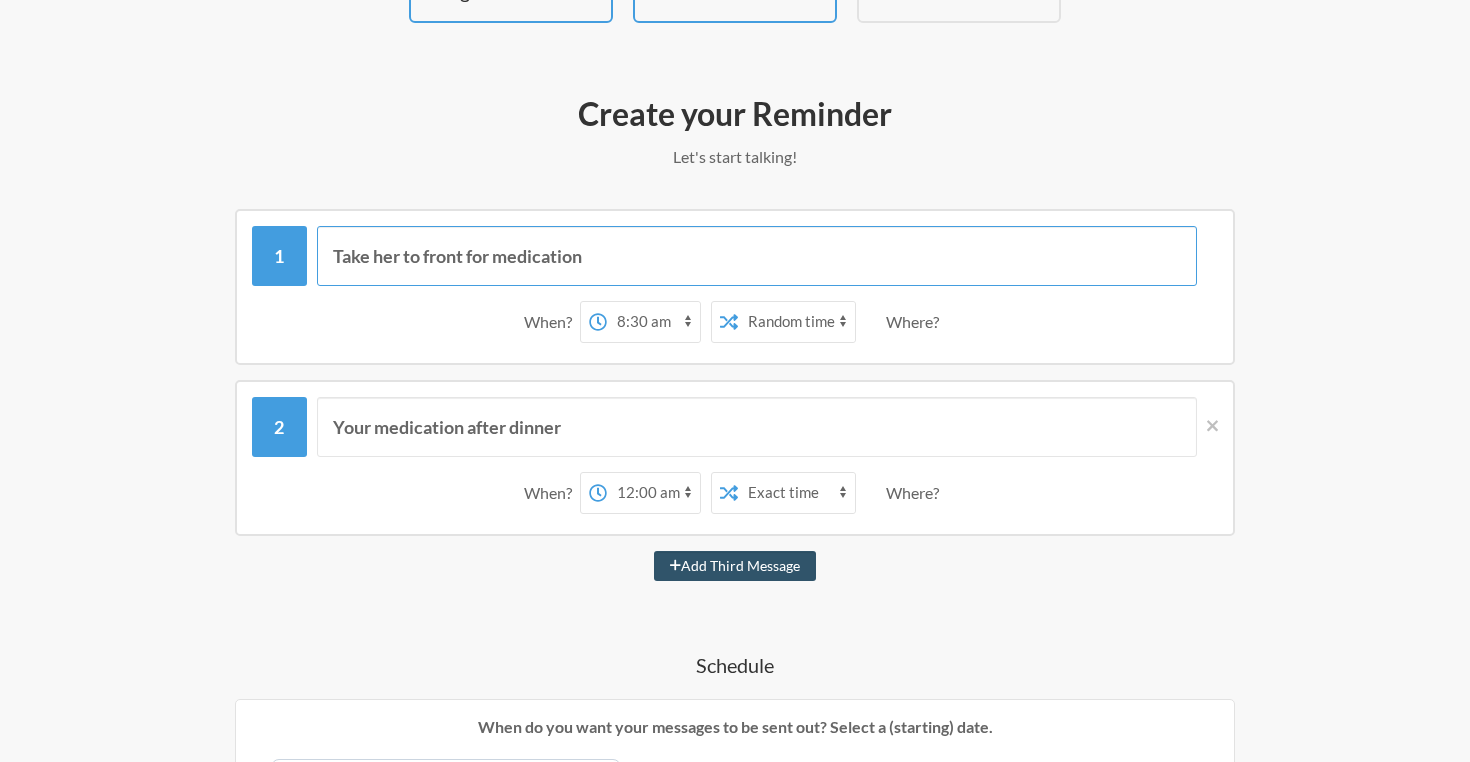 click on "Take her to front for medication" at bounding box center [757, 256] 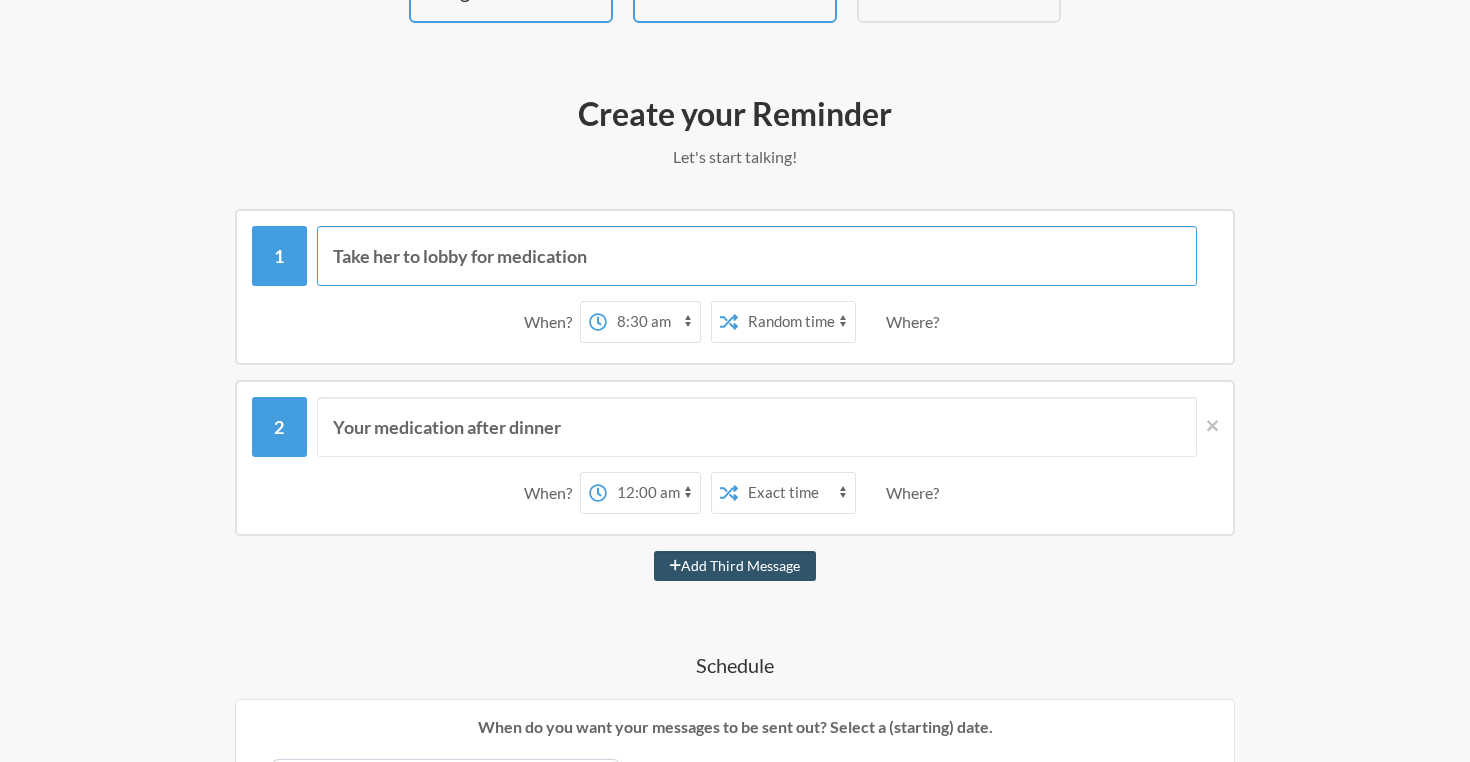 click on "Take her to lobby for medication" at bounding box center [757, 256] 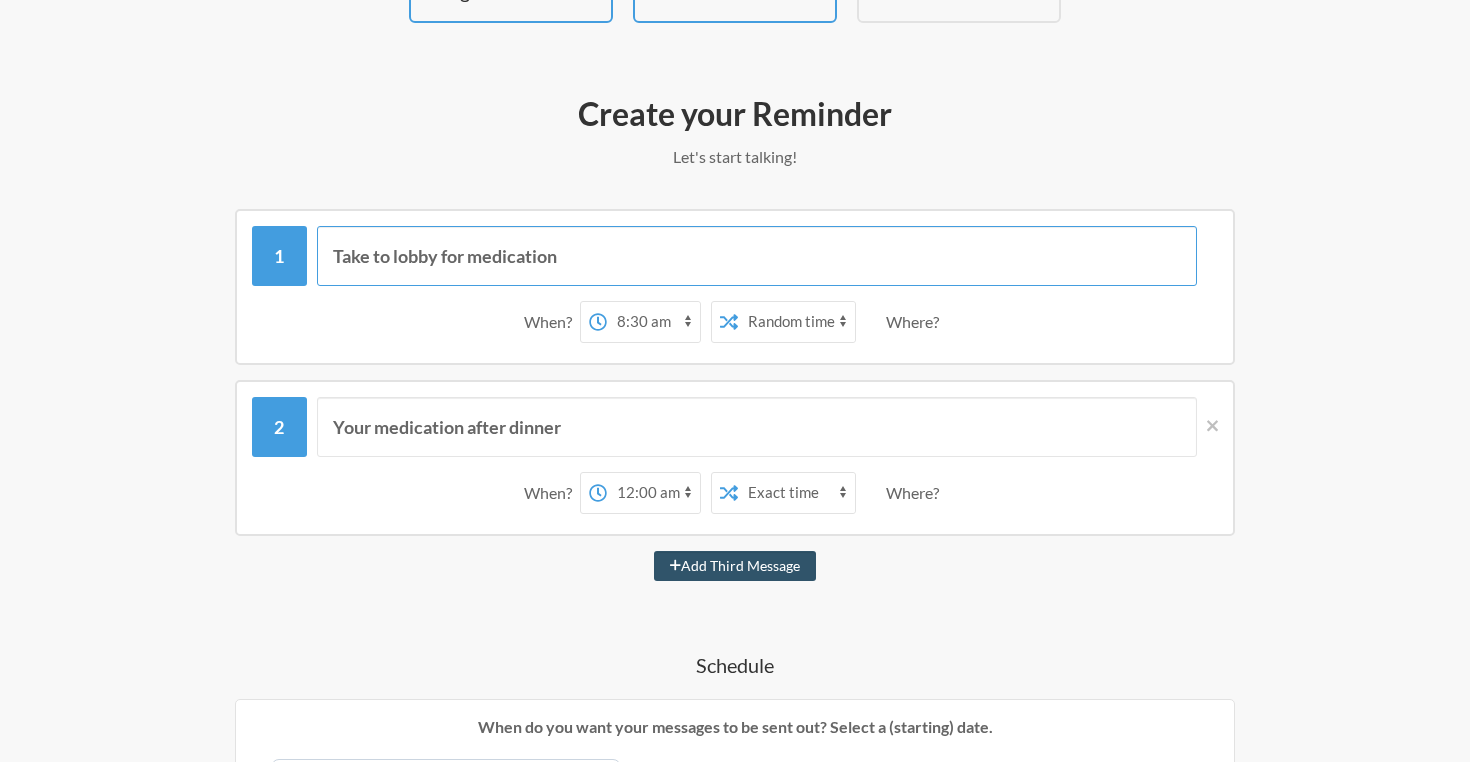 type on "Take to lobby for medication" 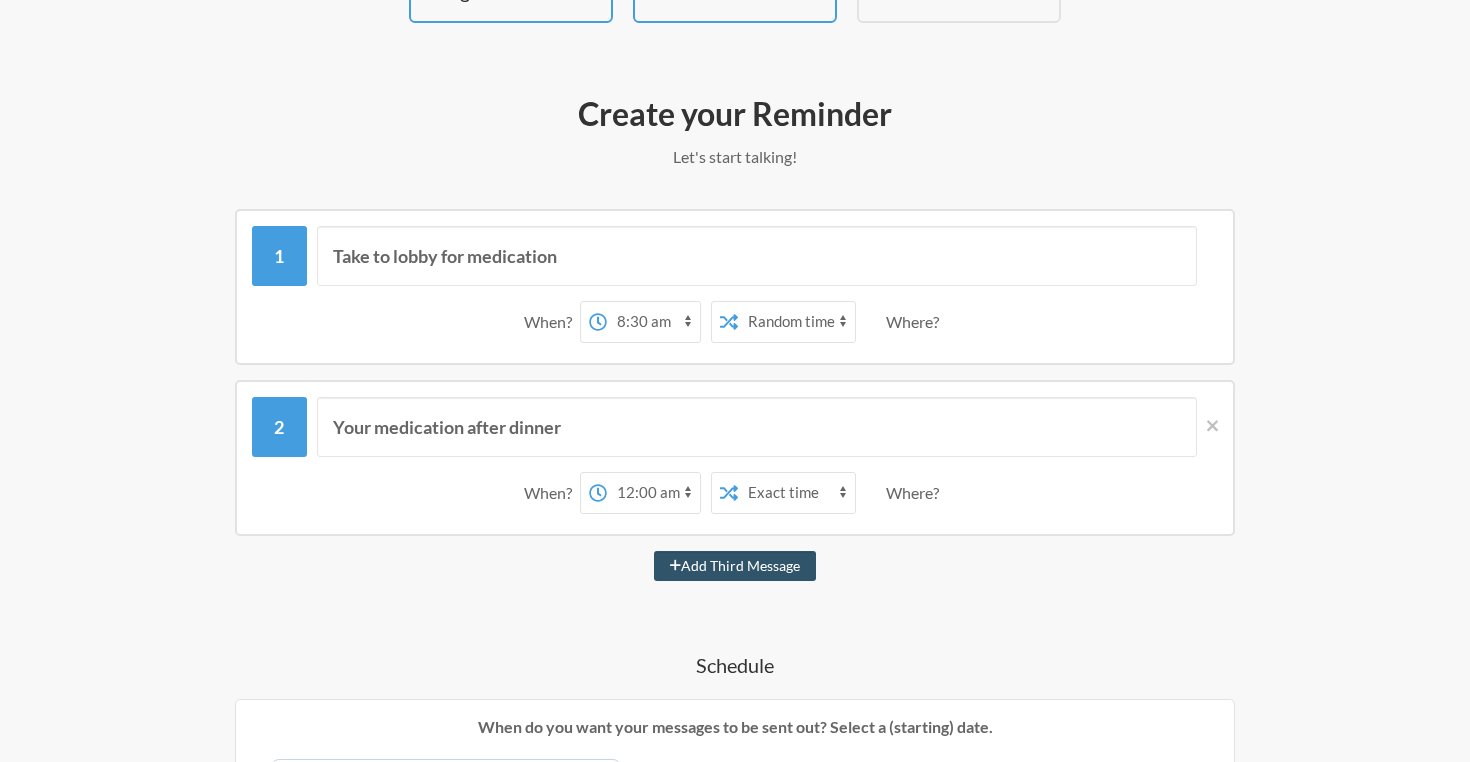 click on "12:00 am 12:15 am 12:30 am 12:45 am 1:00 am 1:15 am 1:30 am 1:45 am 2:00 am 2:15 am 2:30 am 2:45 am 3:00 am 3:15 am 3:30 am 3:45 am 4:00 am 4:15 am 4:30 am 4:45 am 5:00 am 5:15 am 5:30 am 5:45 am 6:00 am 6:15 am 6:30 am 6:45 am 7:00 am 7:15 am 7:30 am 7:45 am 8:00 am 8:15 am 8:30 am 8:45 am 9:00 am 9:15 am 9:30 am 9:45 am 10:00 am 10:15 am 10:30 am 10:45 am 11:00 am 11:15 am 11:30 am 11:45 am 12:00 pm 12:15 pm 12:30 pm 12:45 pm 1:00 pm 1:15 pm 1:30 pm 1:45 pm 2:00 pm 2:15 pm 2:30 pm 2:45 pm 3:00 pm 3:15 pm 3:30 pm 3:45 pm 4:00 pm 4:15 pm 4:30 pm 4:45 pm 5:00 pm 5:15 pm 5:30 pm 5:45 pm 6:00 pm 6:15 pm 6:30 pm 6:45 pm 7:00 pm 7:15 pm 7:30 pm 7:45 pm 8:00 pm 8:15 pm 8:30 pm 8:45 pm 9:00 pm 9:15 pm 9:30 pm 9:45 pm 10:00 pm 10:15 pm 10:30 pm 10:45 pm 11:00 pm 11:15 pm 11:30 pm 11:45 pm" at bounding box center (653, 322) 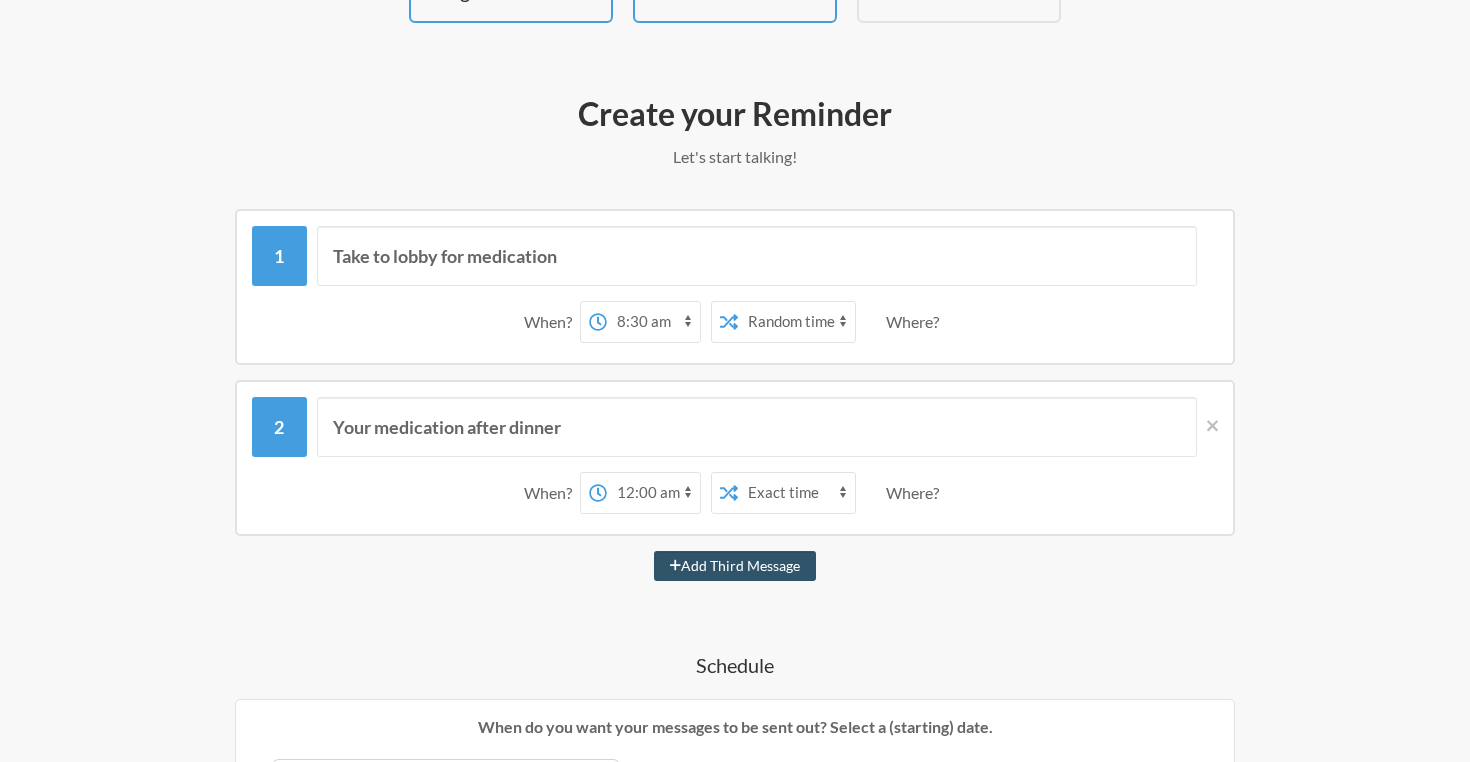 select on "10:00:00" 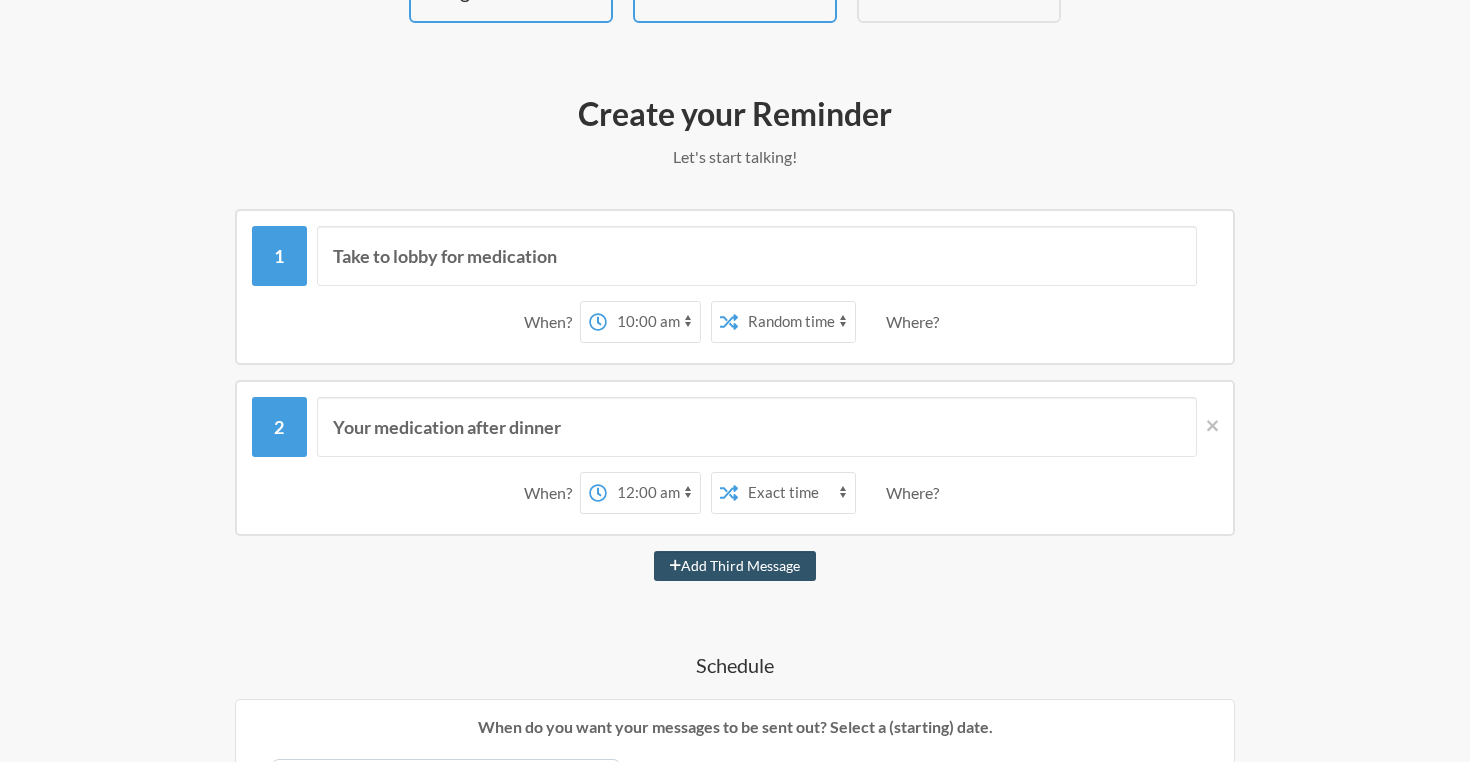 click on "Let's start talking!" at bounding box center [0, 0] 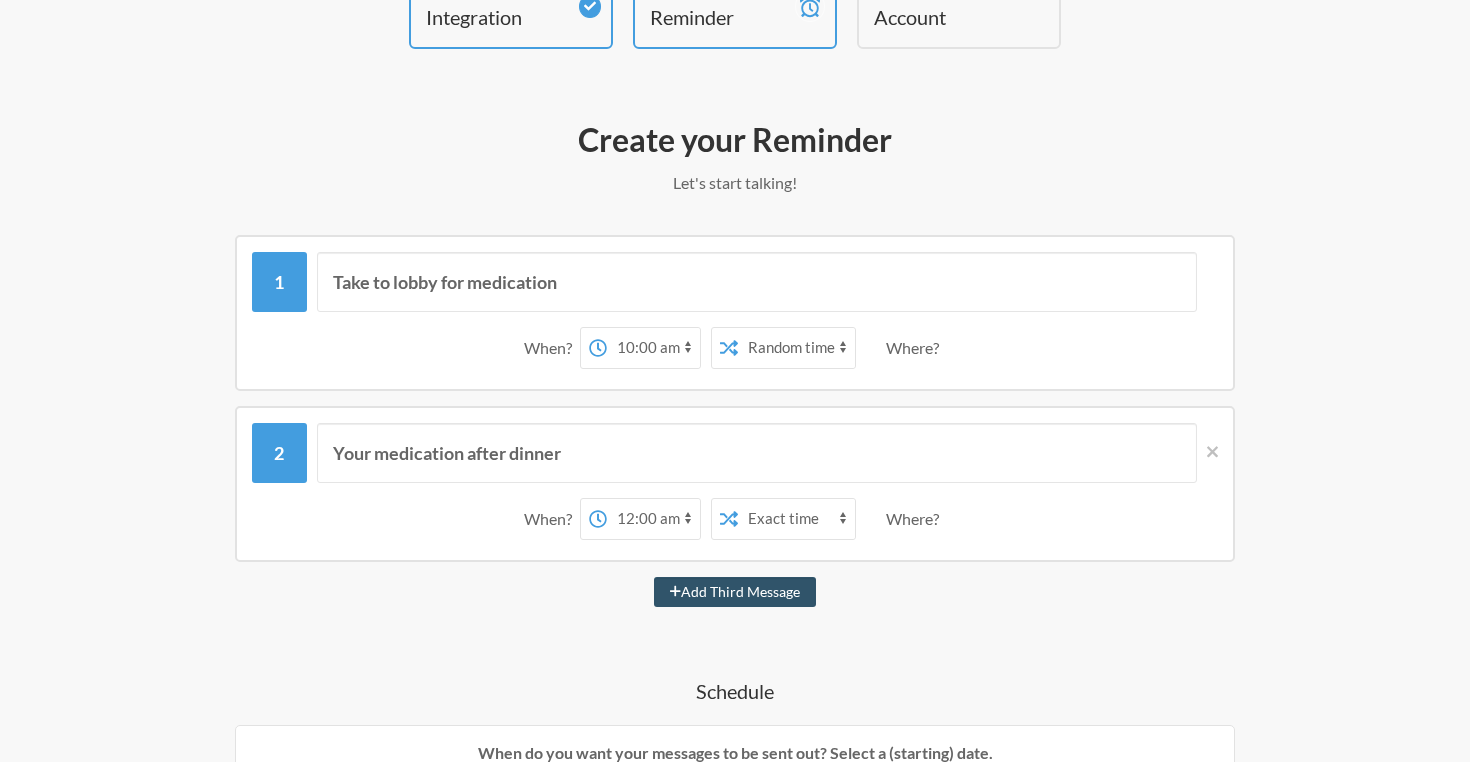scroll, scrollTop: 143, scrollLeft: 0, axis: vertical 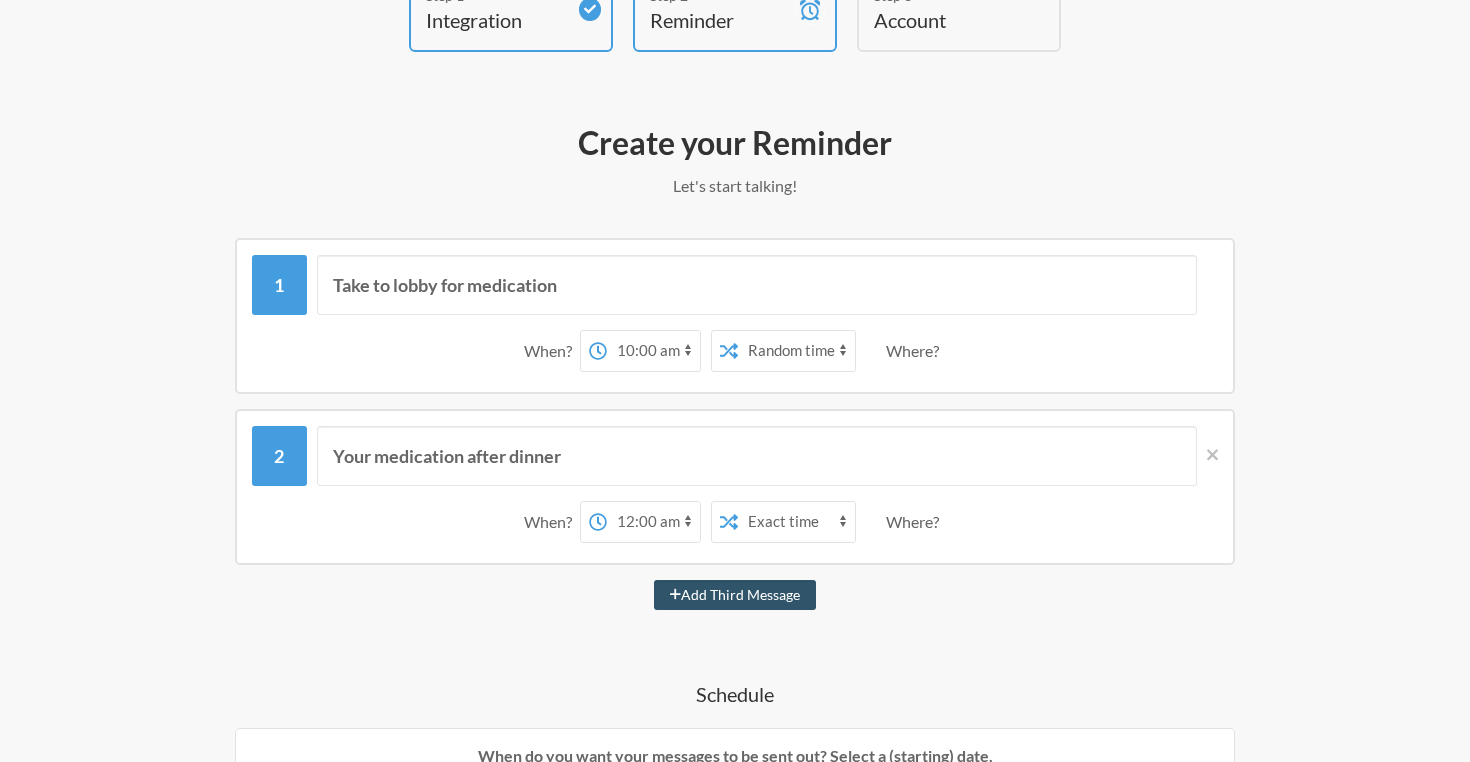 click on "Exact time Random time" at bounding box center (796, 351) 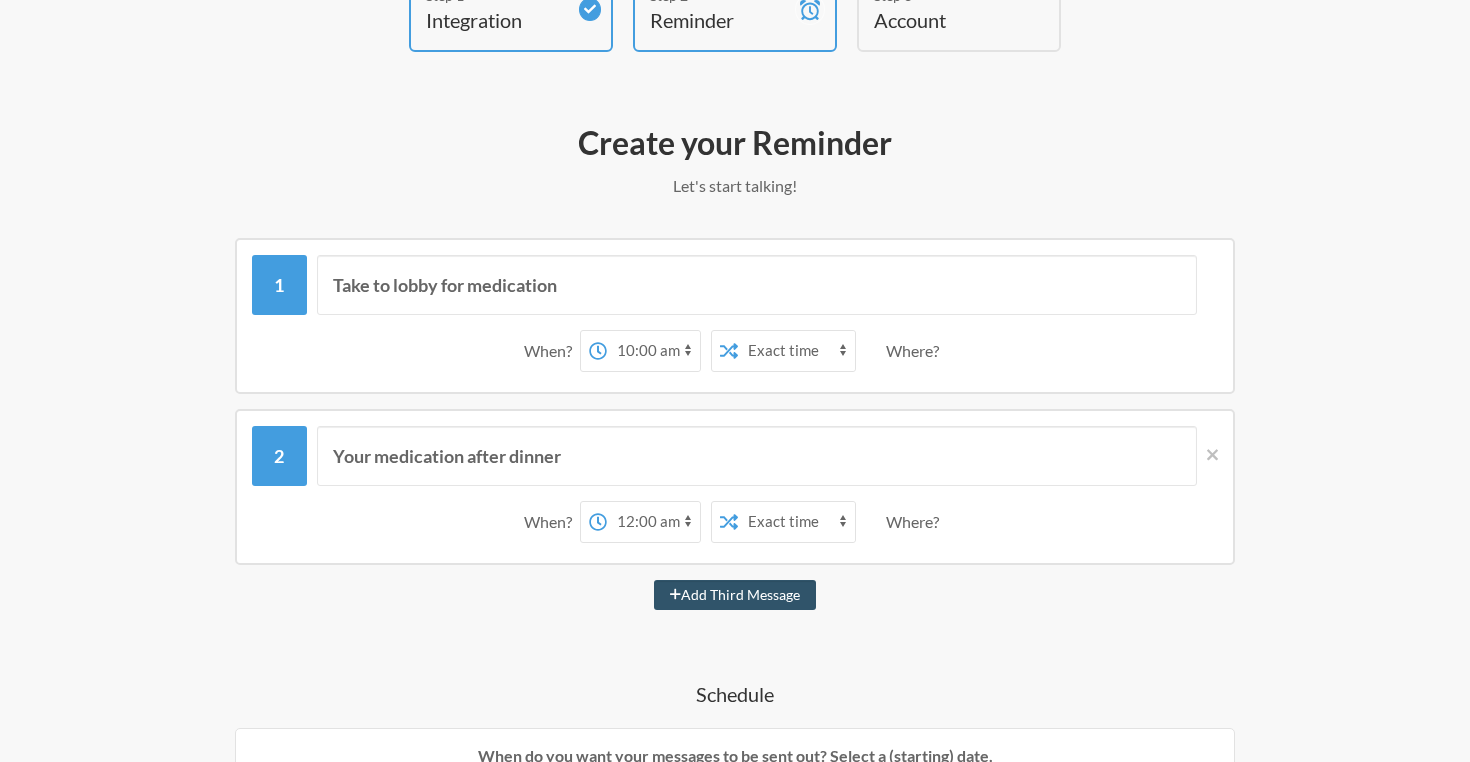 click on "Create your Reminder   Let's start talking!               Messages are not sending from this deactivated reminder. Edit this reminder to schedule messages again.   To manage reminders you will need a configured integration   Did you want to try any of these?     View Integrations     Take to lobby for medication     When?     12:00 am 12:15 am 12:30 am 12:45 am 1:00 am 1:15 am 1:30 am 1:45 am 2:00 am 2:15 am 2:30 am 2:45 am 3:00 am 3:15 am 3:30 am 3:45 am 4:00 am 4:15 am 4:30 am 4:45 am 5:00 am 5:15 am 5:30 am 5:45 am 6:00 am 6:15 am 6:30 am 6:45 am 7:00 am 7:15 am 7:30 am 7:45 am 8:00 am 8:15 am 8:30 am 8:45 am 9:00 am 9:15 am 9:30 am 9:45 am 10:00 am 10:15 am 10:30 am 10:45 am 11:00 am 11:15 am 11:30 am 11:45 am 12:00 pm 12:15 pm 12:30 pm 12:45 pm 1:00 pm 1:15 pm 1:30 pm 1:45 pm 2:00 pm 2:15 pm 2:30 pm 2:45 pm 3:00 pm 3:15 pm 3:30 pm 3:45 pm 4:00 pm 4:15 pm 4:30 pm 4:45 pm 5:00 pm 5:15 pm 5:30 pm 5:45 pm 6:00 pm 6:15 pm 6:30 pm 6:45 pm 7:00 pm 7:15 pm 7:30 pm 7:45 pm 8:00 pm 8:15 pm 8:30 pm 8:45 pm 9:00 pm" at bounding box center (0, 0) 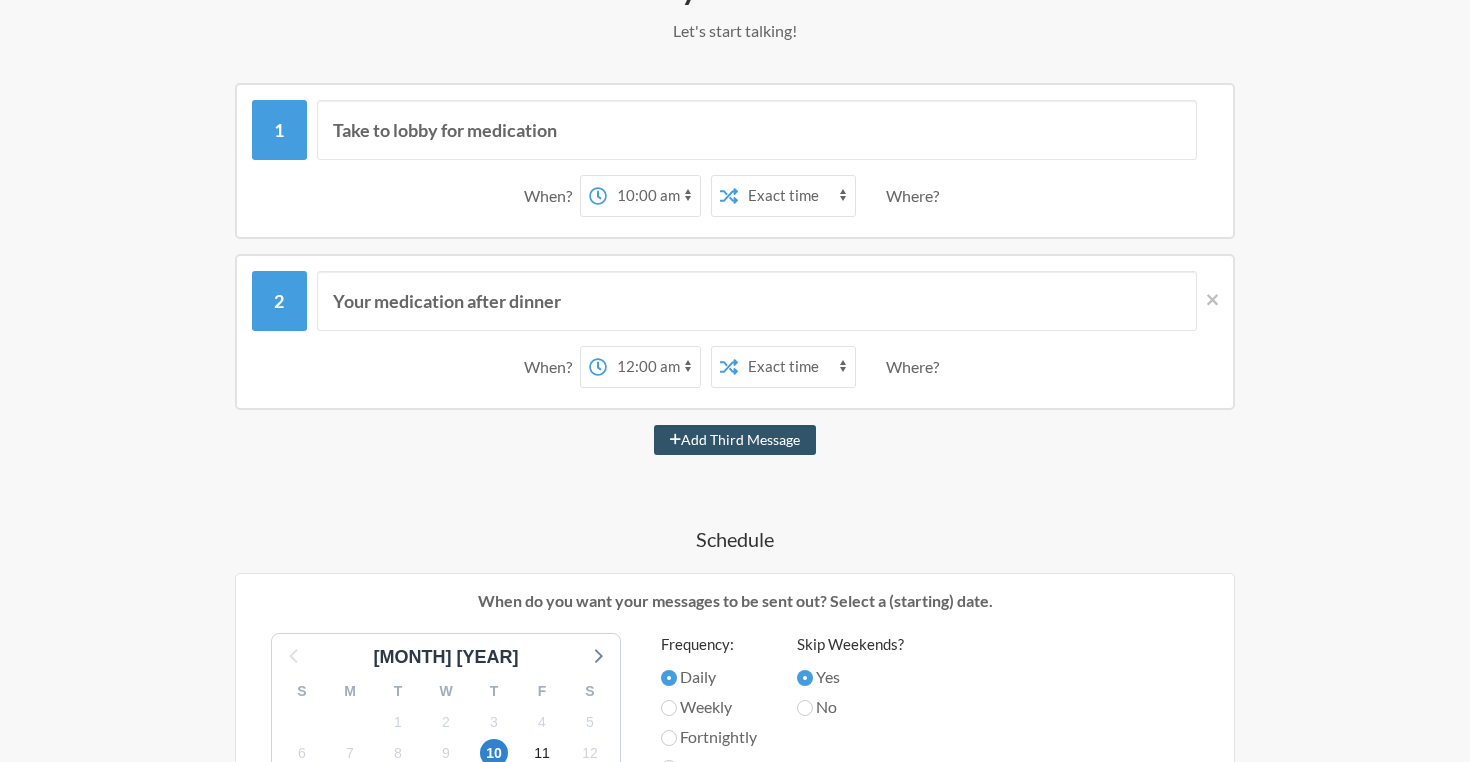 scroll, scrollTop: 304, scrollLeft: 0, axis: vertical 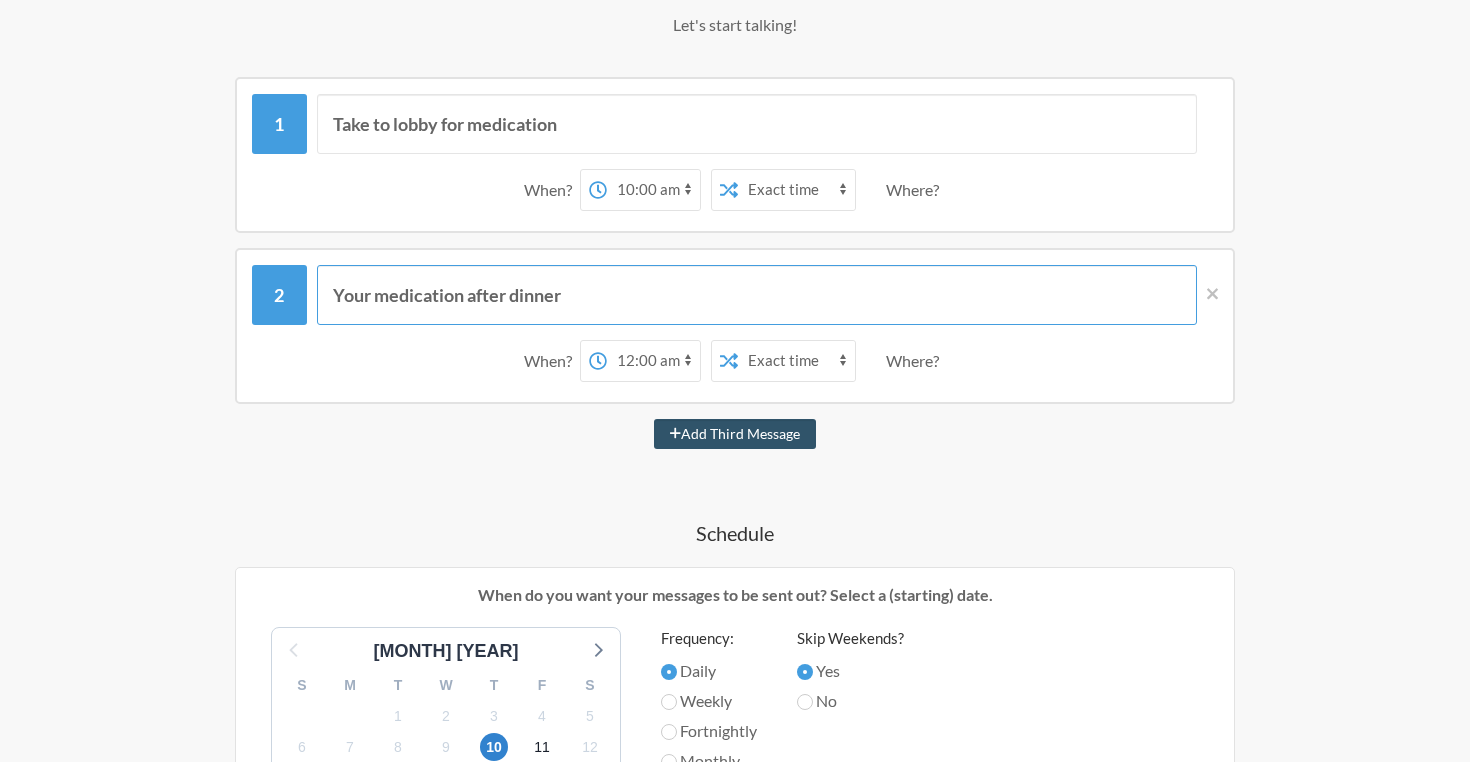 click on "Take your medication after dinner" at bounding box center [757, 295] 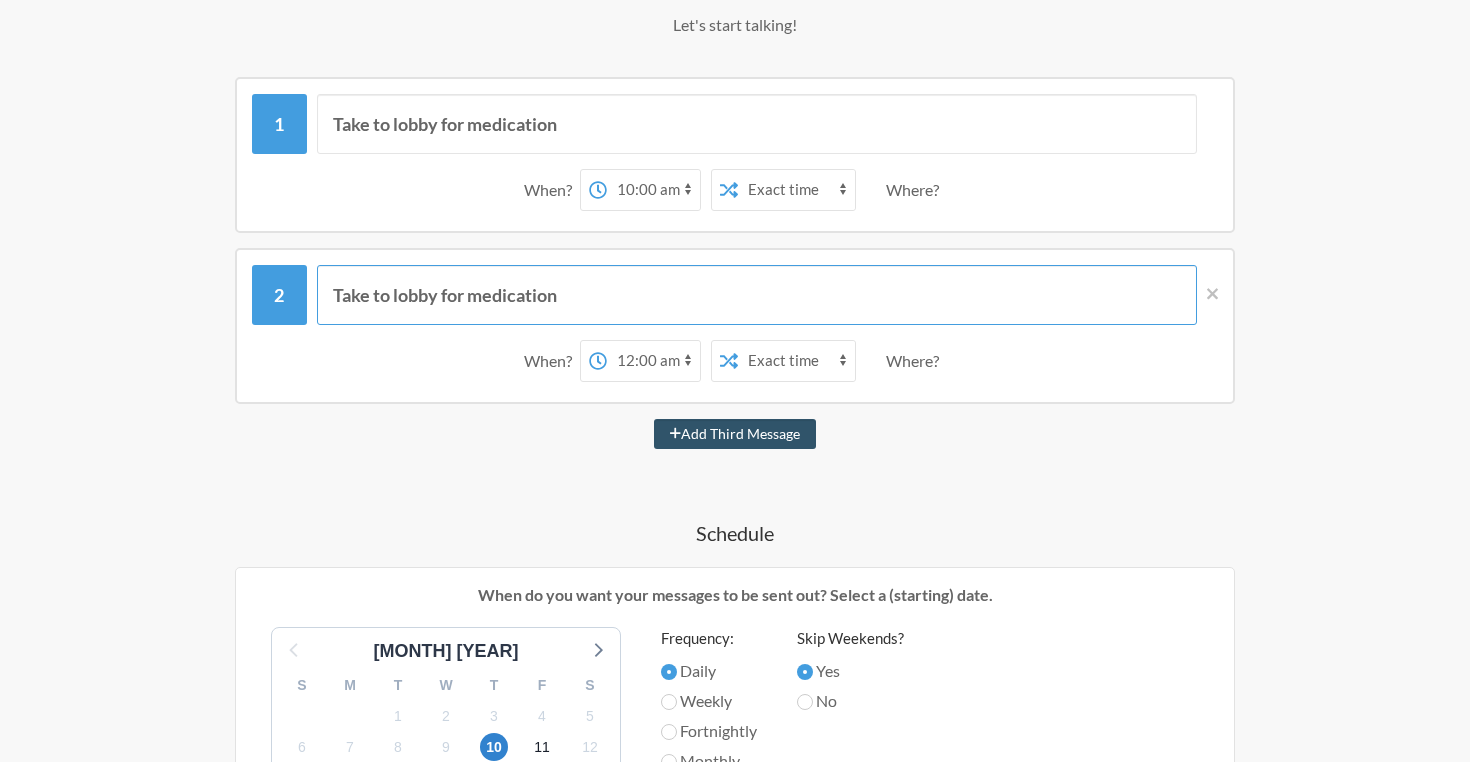 type on "Take to lobby for medication" 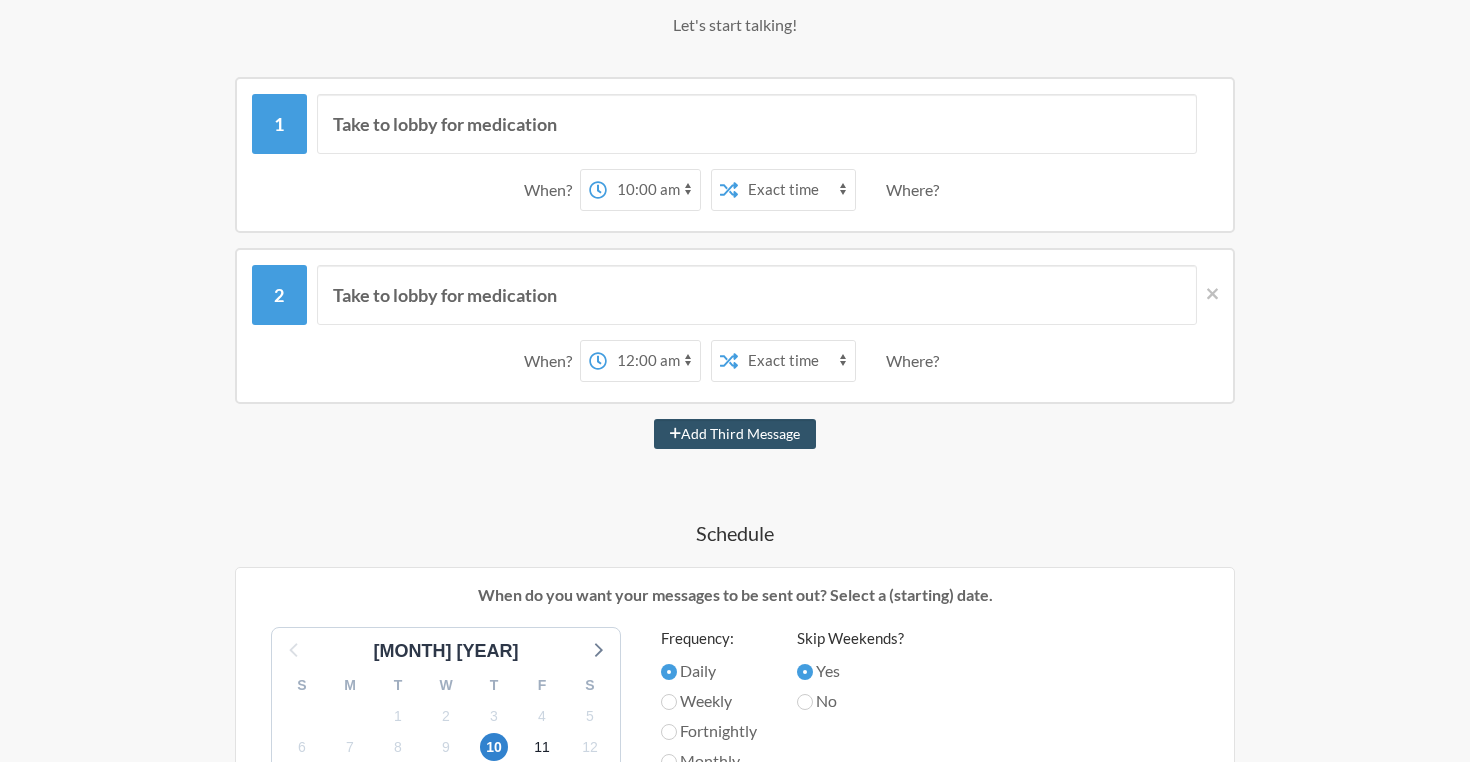 click on "12:00 am 12:15 am 12:30 am 12:45 am 1:00 am 1:15 am 1:30 am 1:45 am 2:00 am 2:15 am 2:30 am 2:45 am 3:00 am 3:15 am 3:30 am 3:45 am 4:00 am 4:15 am 4:30 am 4:45 am 5:00 am 5:15 am 5:30 am 5:45 am 6:00 am 6:15 am 6:30 am 6:45 am 7:00 am 7:15 am 7:30 am 7:45 am 8:00 am 8:15 am 8:30 am 8:45 am 9:00 am 9:15 am 9:30 am 9:45 am 10:00 am 10:15 am 10:30 am 10:45 am 11:00 am 11:15 am 11:30 am 11:45 am 12:00 pm 12:15 pm 12:30 pm 12:45 pm 1:00 pm 1:15 pm 1:30 pm 1:45 pm 2:00 pm 2:15 pm 2:30 pm 2:45 pm 3:00 pm 3:15 pm 3:30 pm 3:45 pm 4:00 pm 4:15 pm 4:30 pm 4:45 pm 5:00 pm 5:15 pm 5:30 pm 5:45 pm 6:00 pm 6:15 pm 6:30 pm 6:45 pm 7:00 pm 7:15 pm 7:30 pm 7:45 pm 8:00 pm 8:15 pm 8:30 pm 8:45 pm 9:00 pm 9:15 pm 9:30 pm 9:45 pm 10:00 pm 10:15 pm 10:30 pm 10:45 pm 11:00 pm 11:15 pm 11:30 pm 11:45 pm" at bounding box center [653, 361] 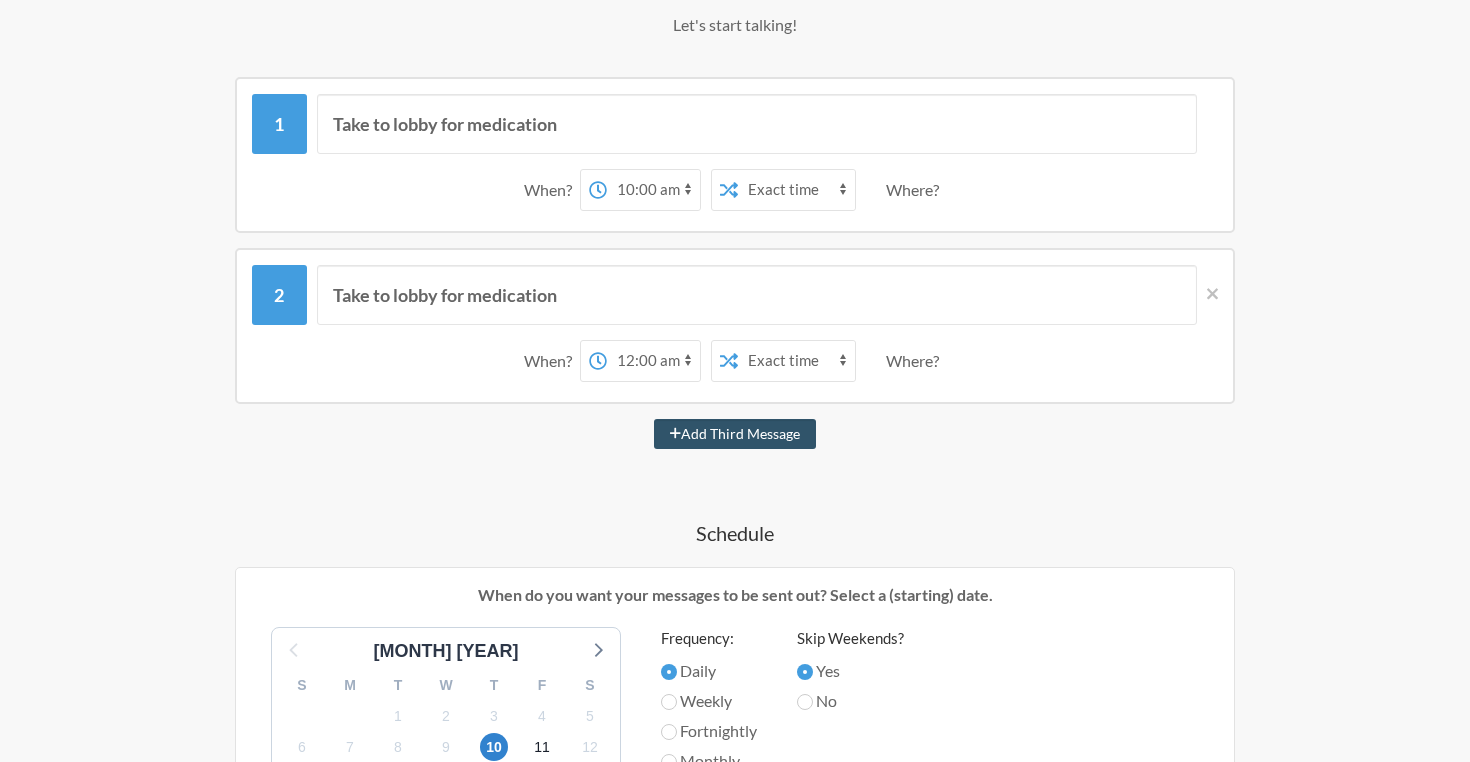select on "14:00:00" 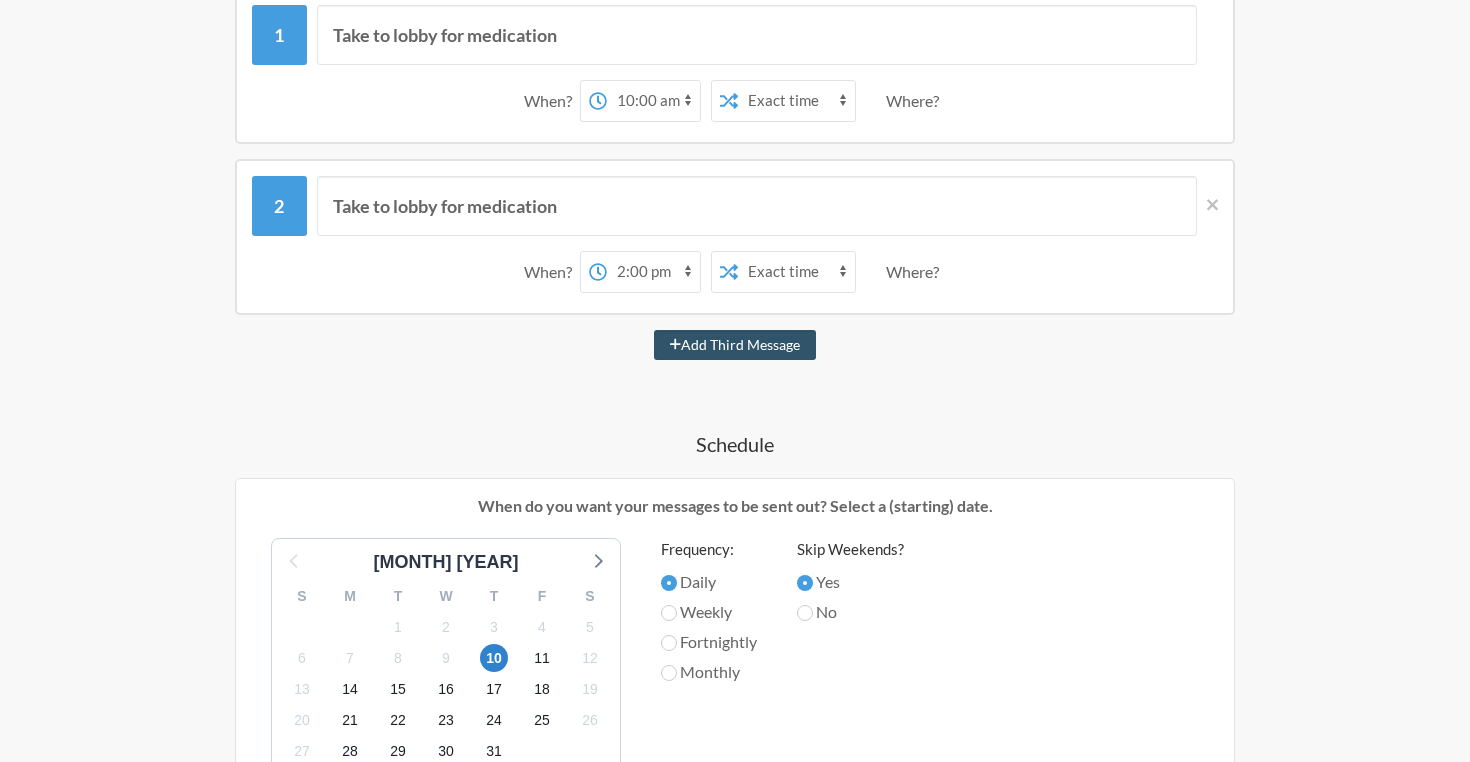scroll, scrollTop: 1019, scrollLeft: 0, axis: vertical 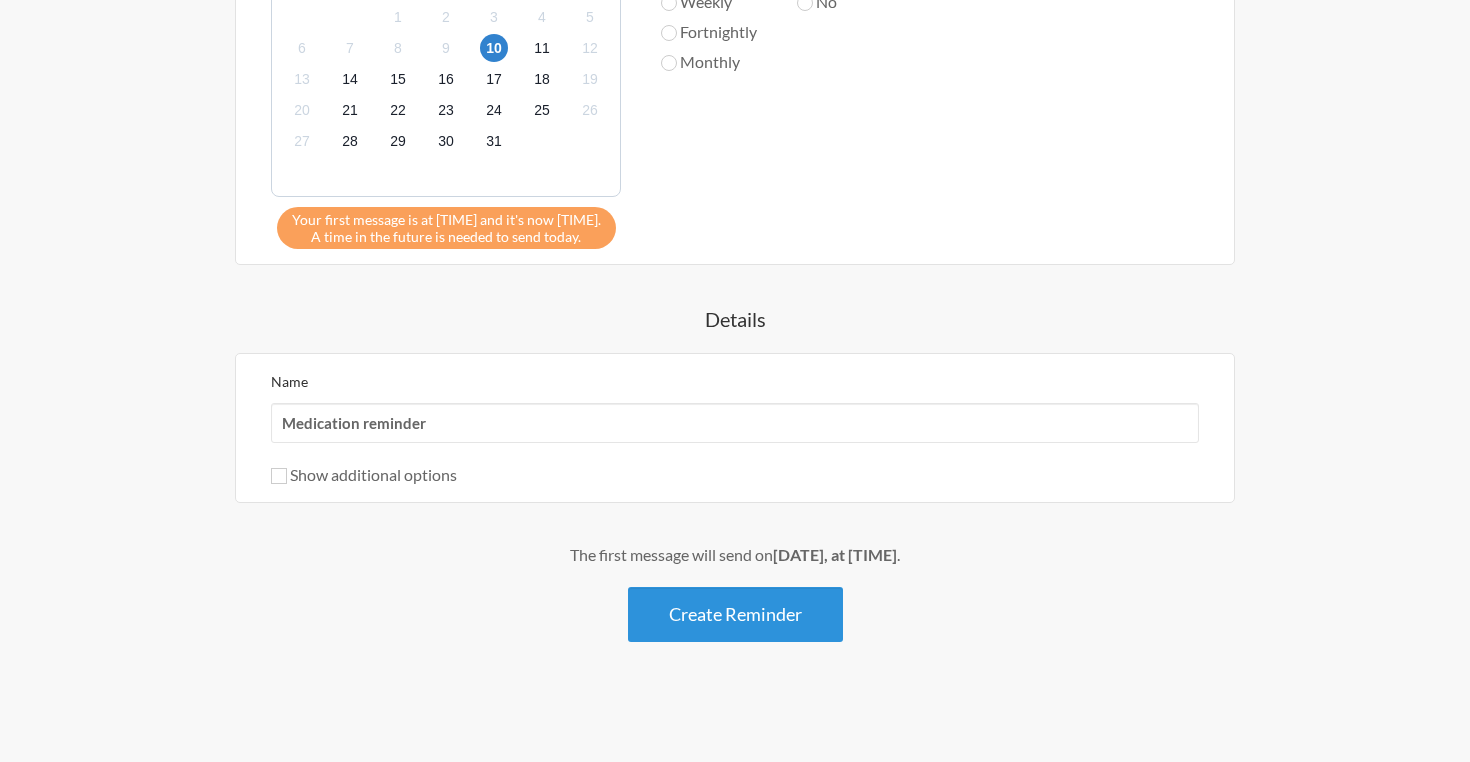 click on "Create Reminder" at bounding box center [735, 614] 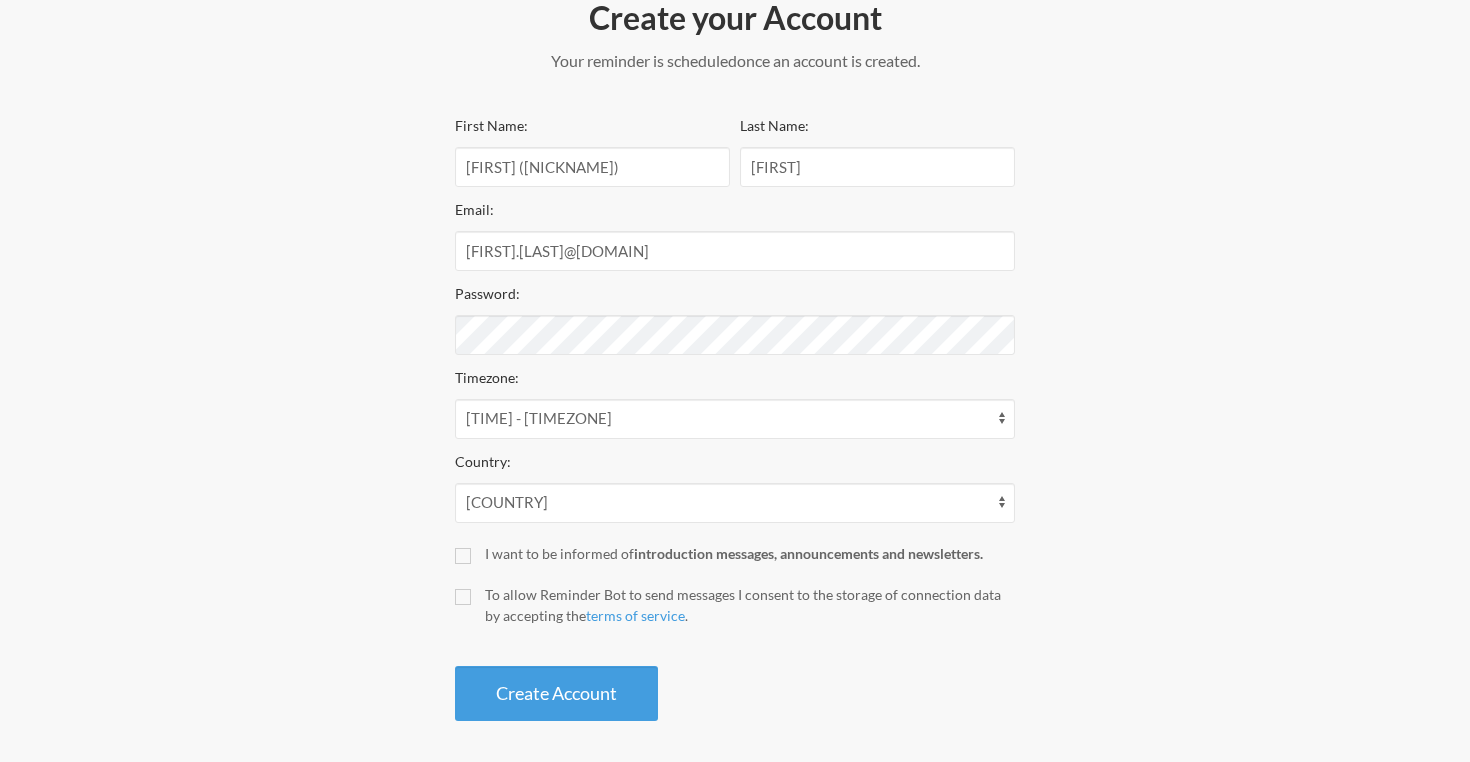 scroll, scrollTop: 276, scrollLeft: 0, axis: vertical 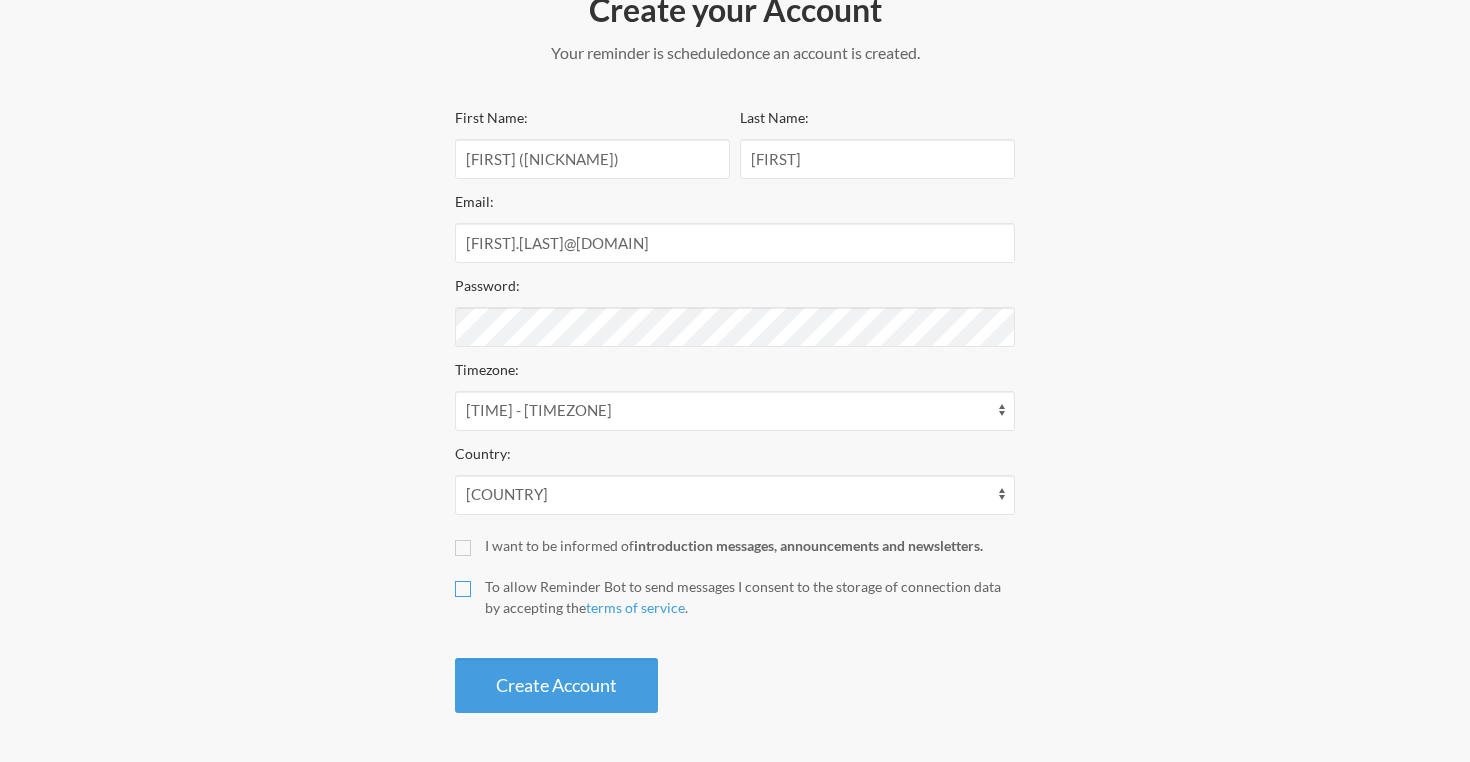 click on "To allow Reminder Bot to send messages I consent to the storage of connection data by accepting the  terms of service ." at bounding box center [463, 589] 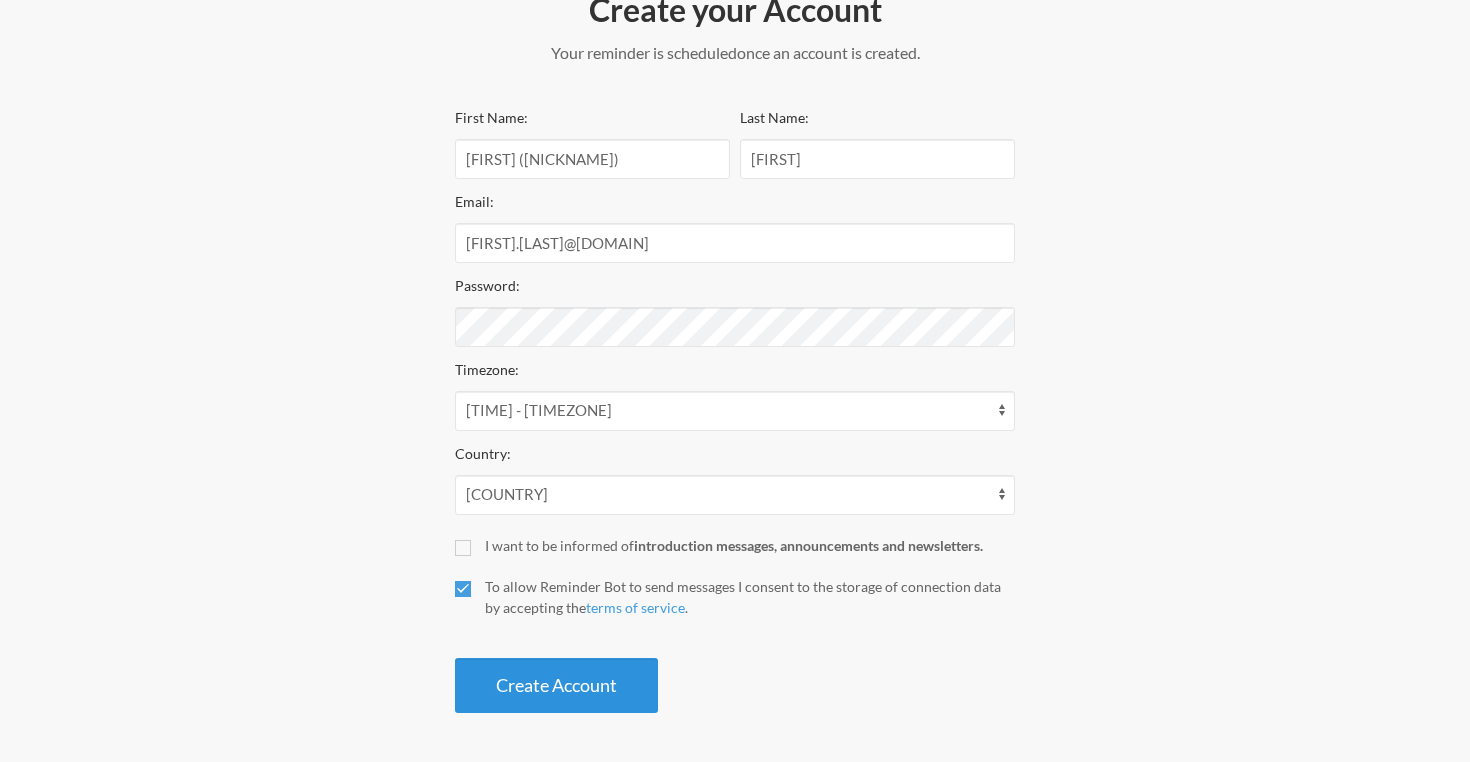 click on "Create Account" at bounding box center (556, 685) 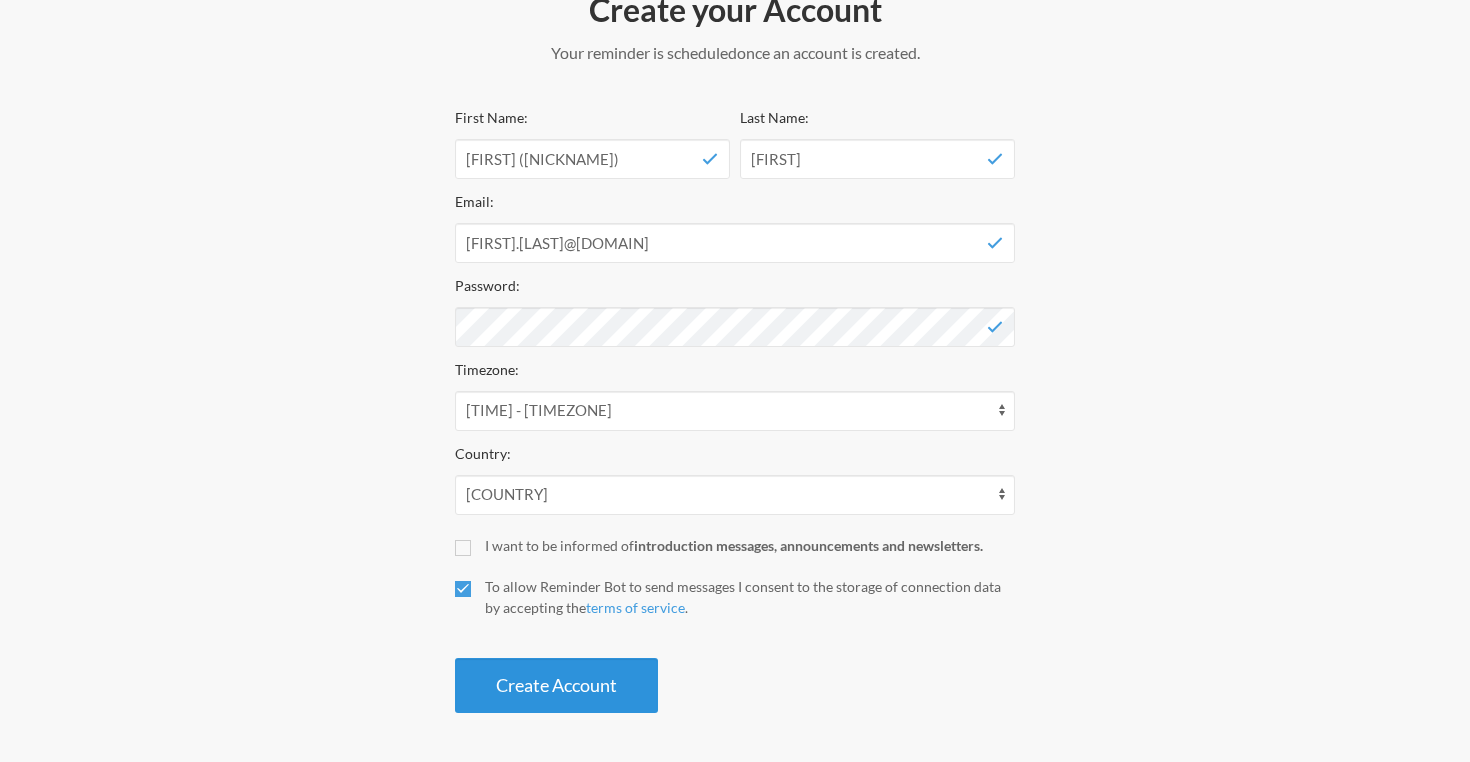 click on "Create Account" at bounding box center [556, 685] 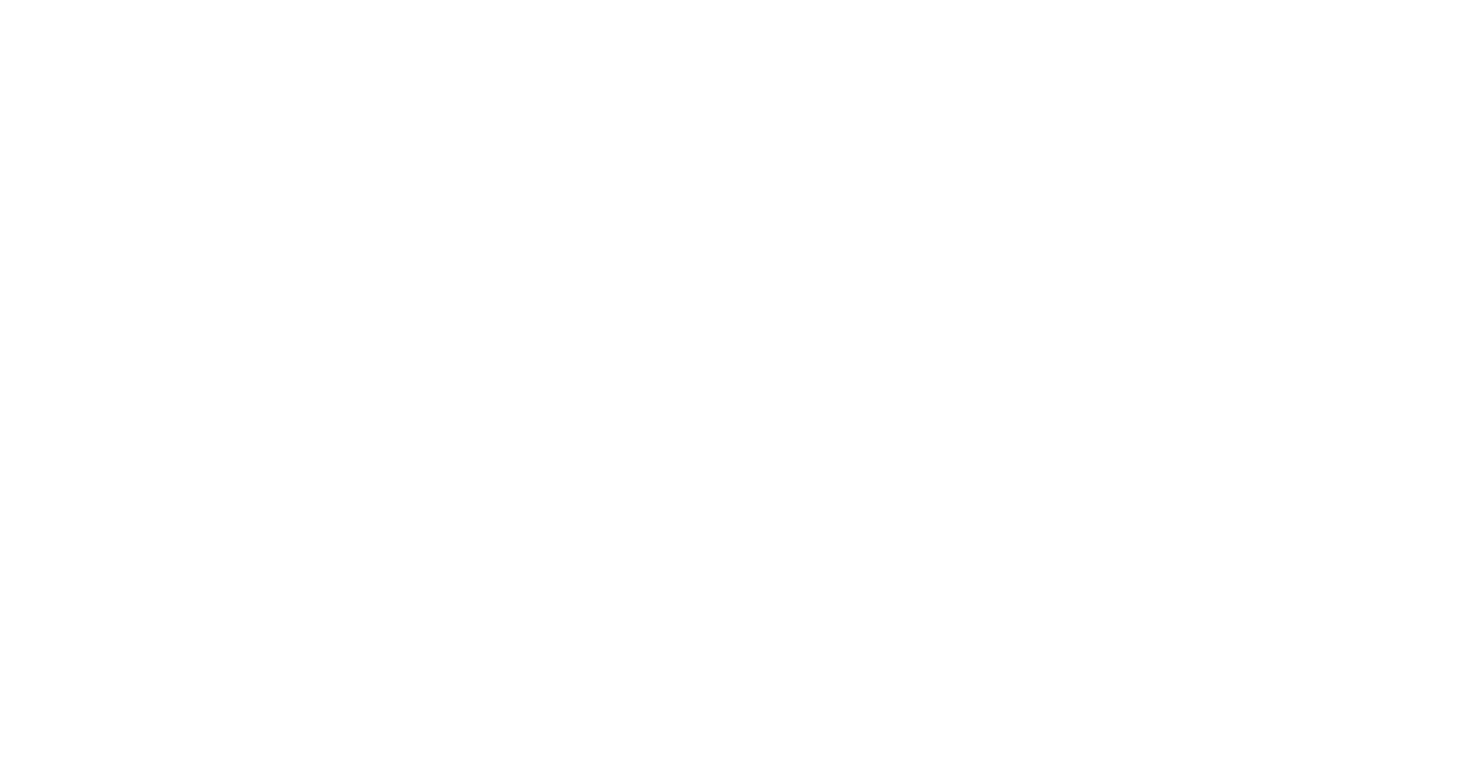 scroll, scrollTop: 0, scrollLeft: 0, axis: both 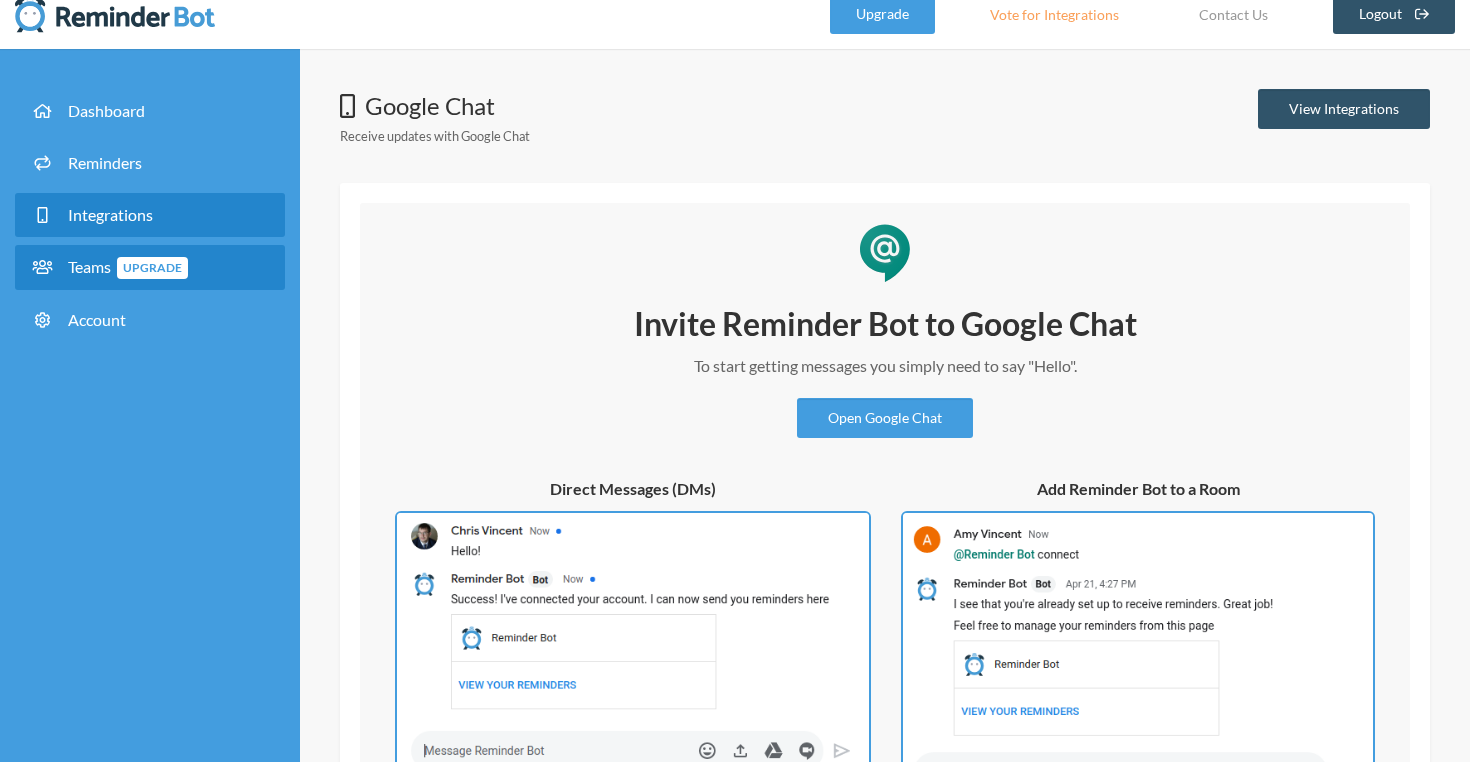 click on "Teams  Upgrade" at bounding box center (128, 266) 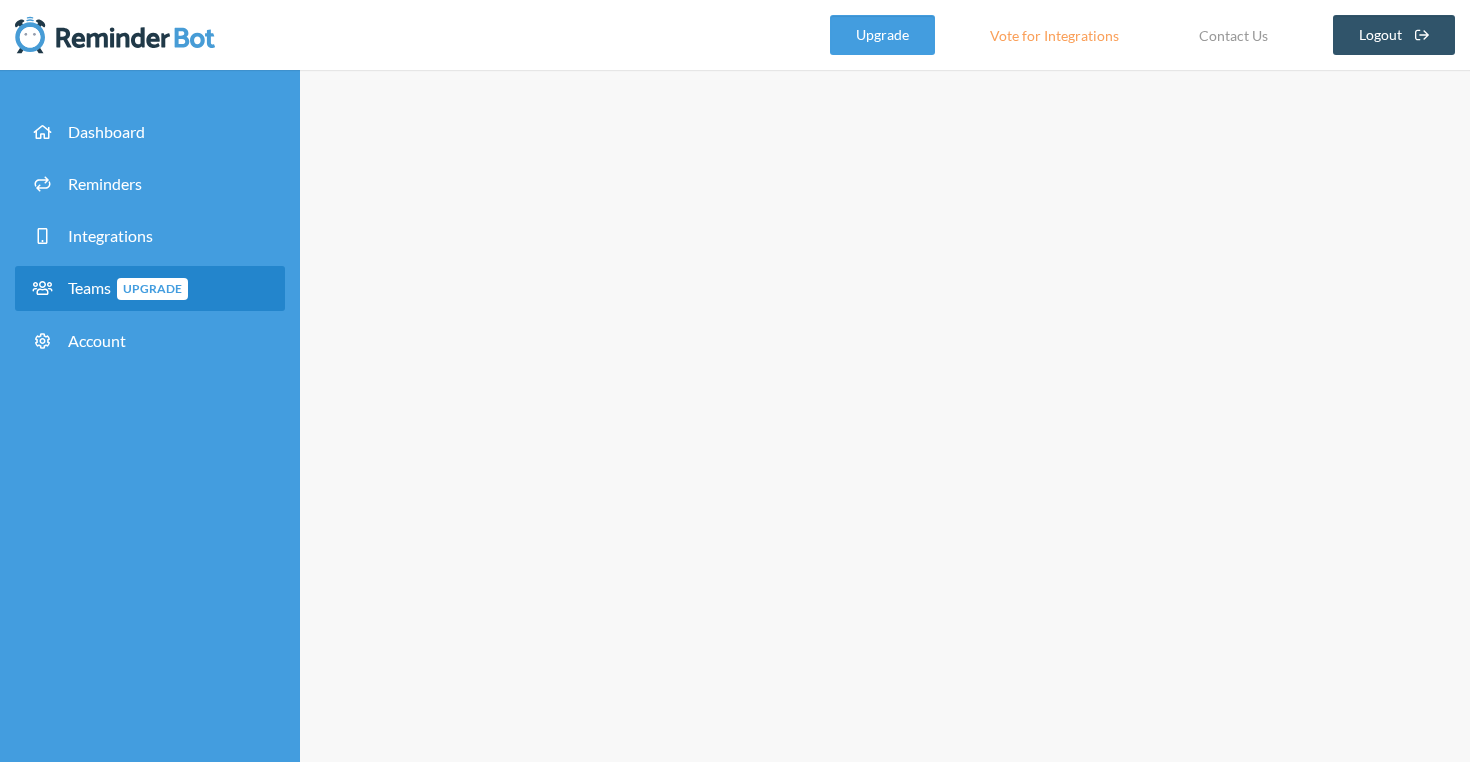 scroll, scrollTop: 0, scrollLeft: 0, axis: both 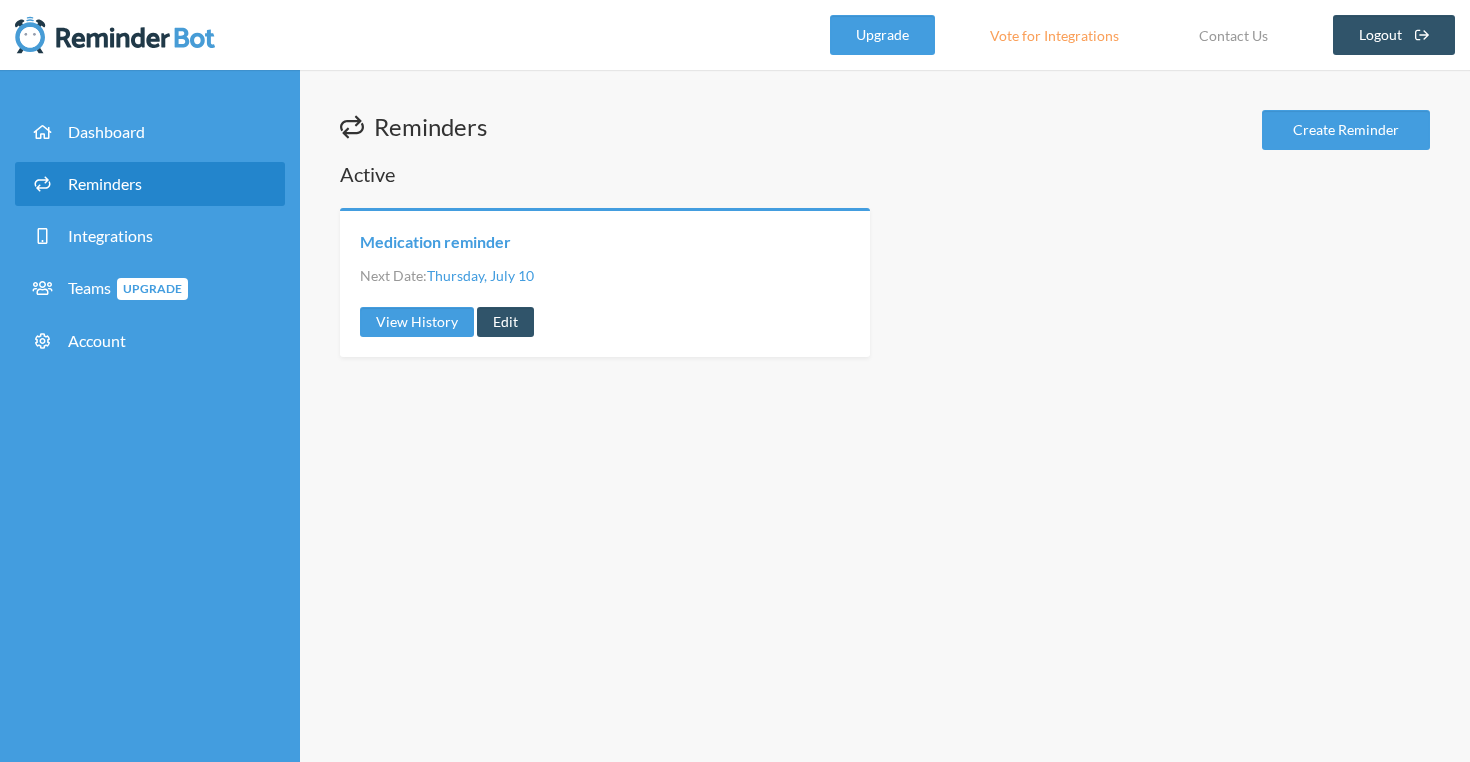 click on "Medication reminder" at bounding box center (435, 242) 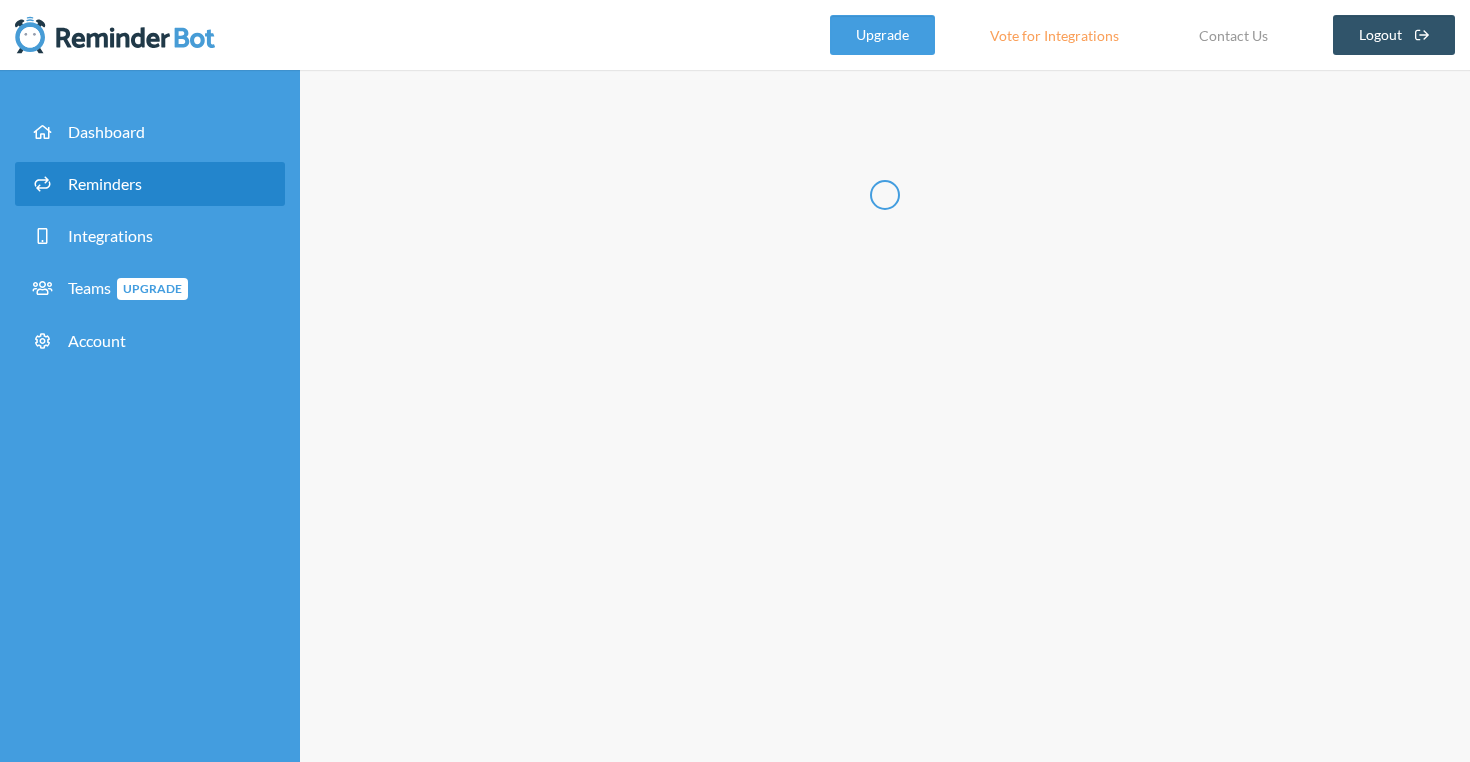 scroll, scrollTop: 0, scrollLeft: 0, axis: both 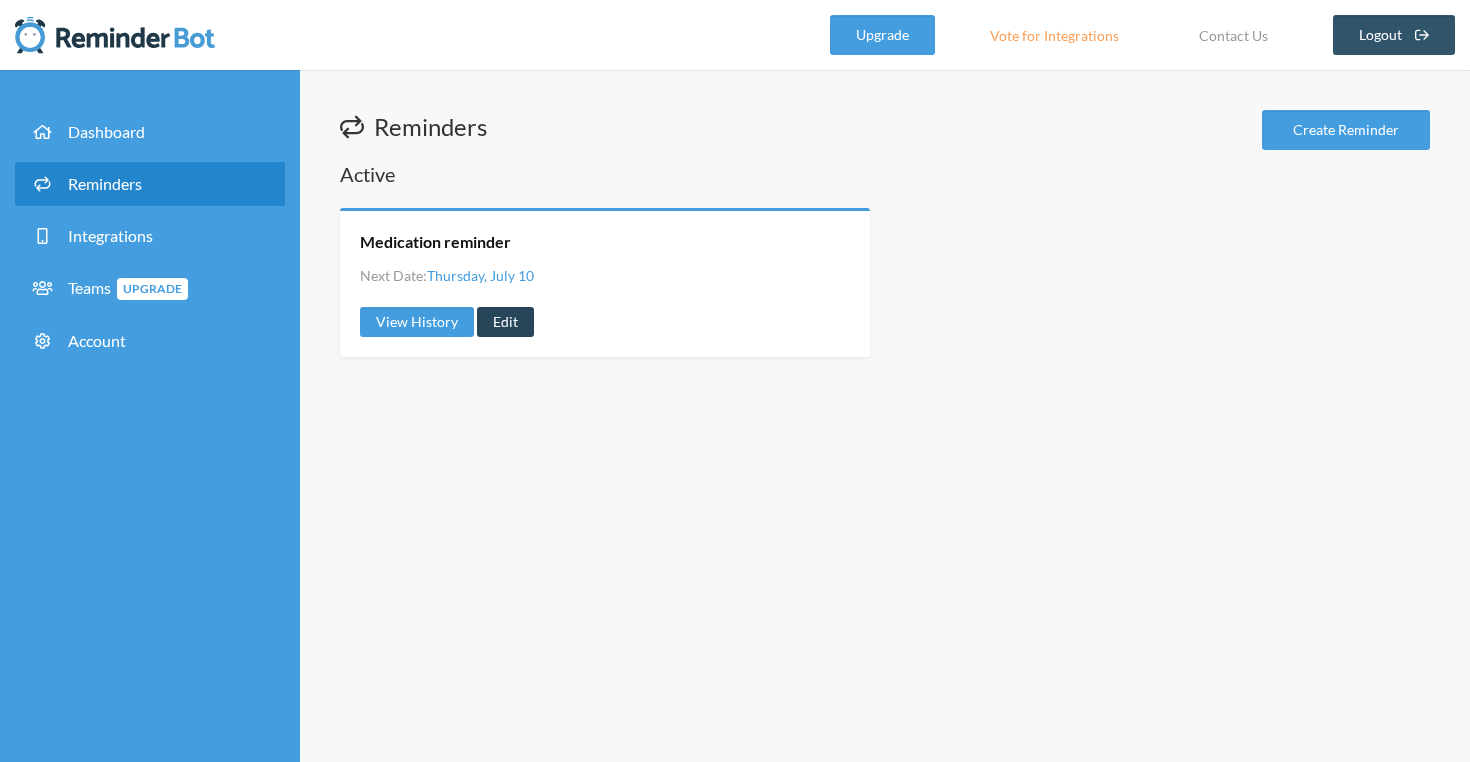 click on "Edit" at bounding box center (505, 322) 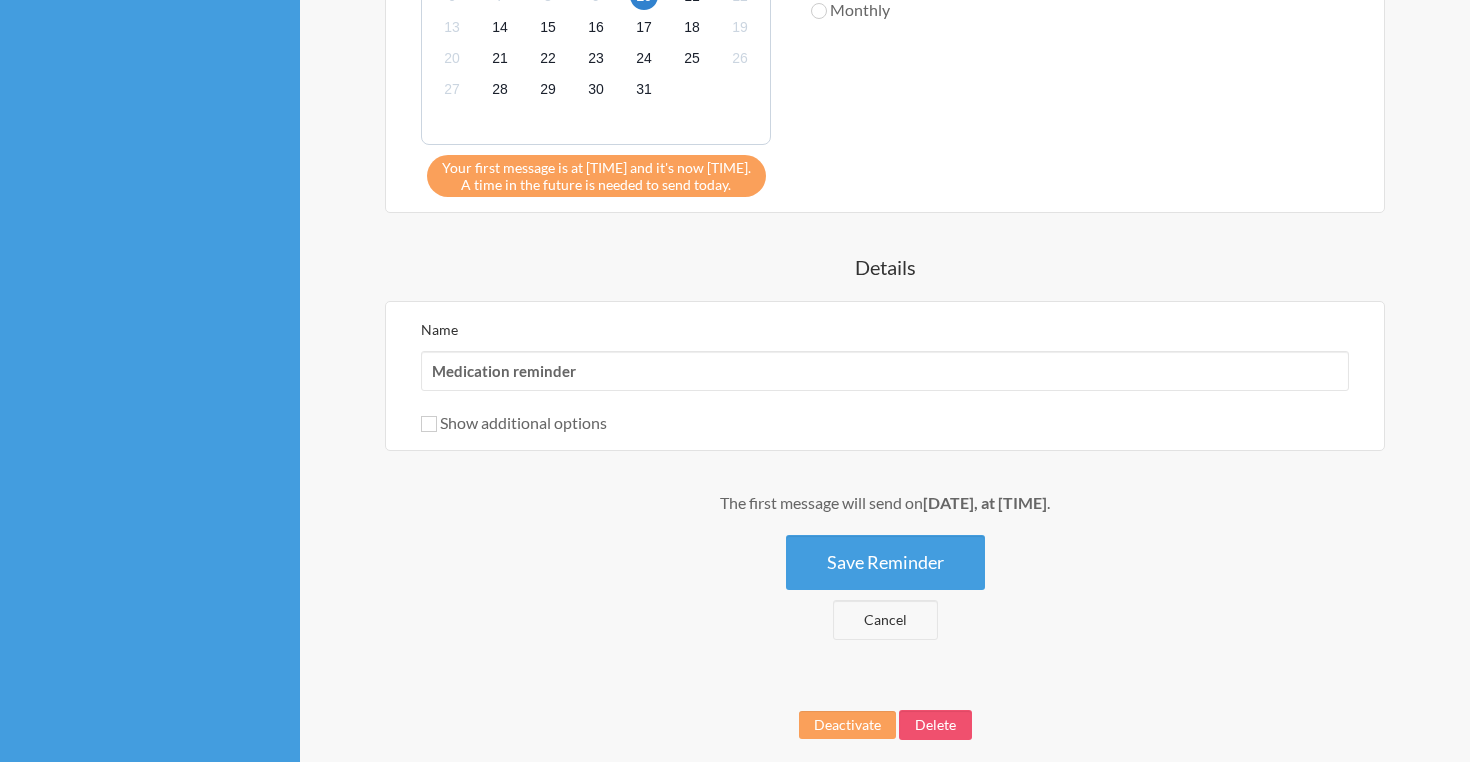 scroll, scrollTop: 0, scrollLeft: 0, axis: both 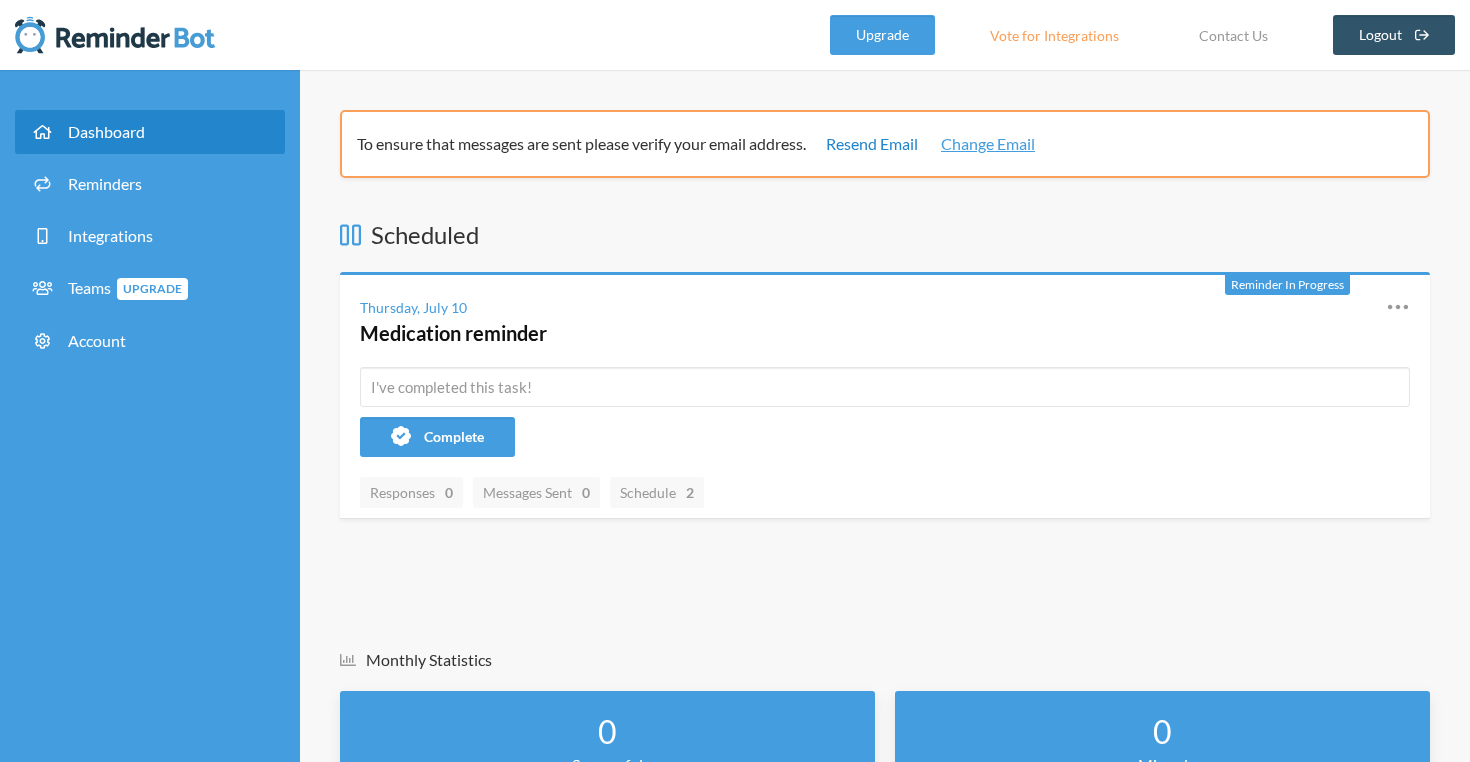click on "Resend Email" at bounding box center [872, 144] 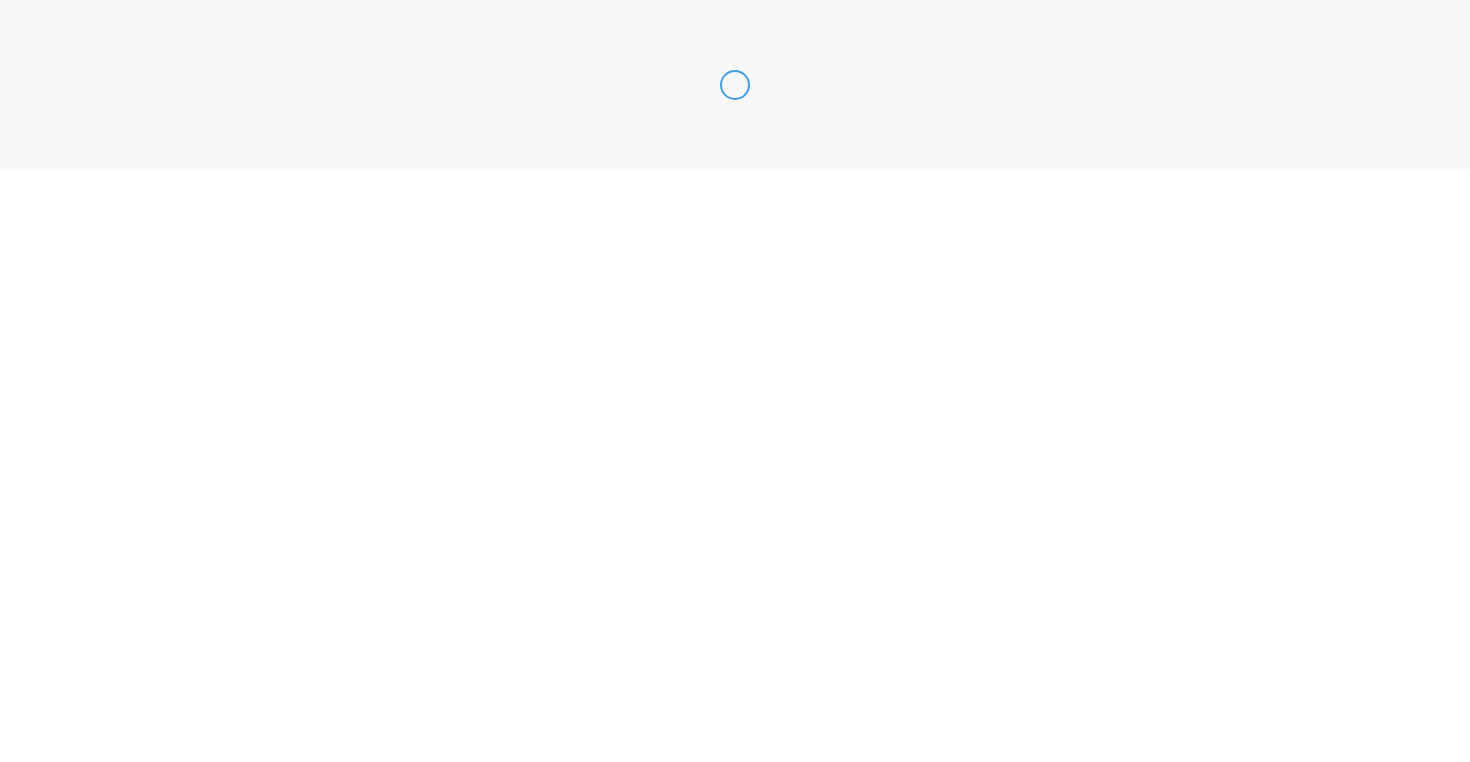 scroll, scrollTop: 0, scrollLeft: 0, axis: both 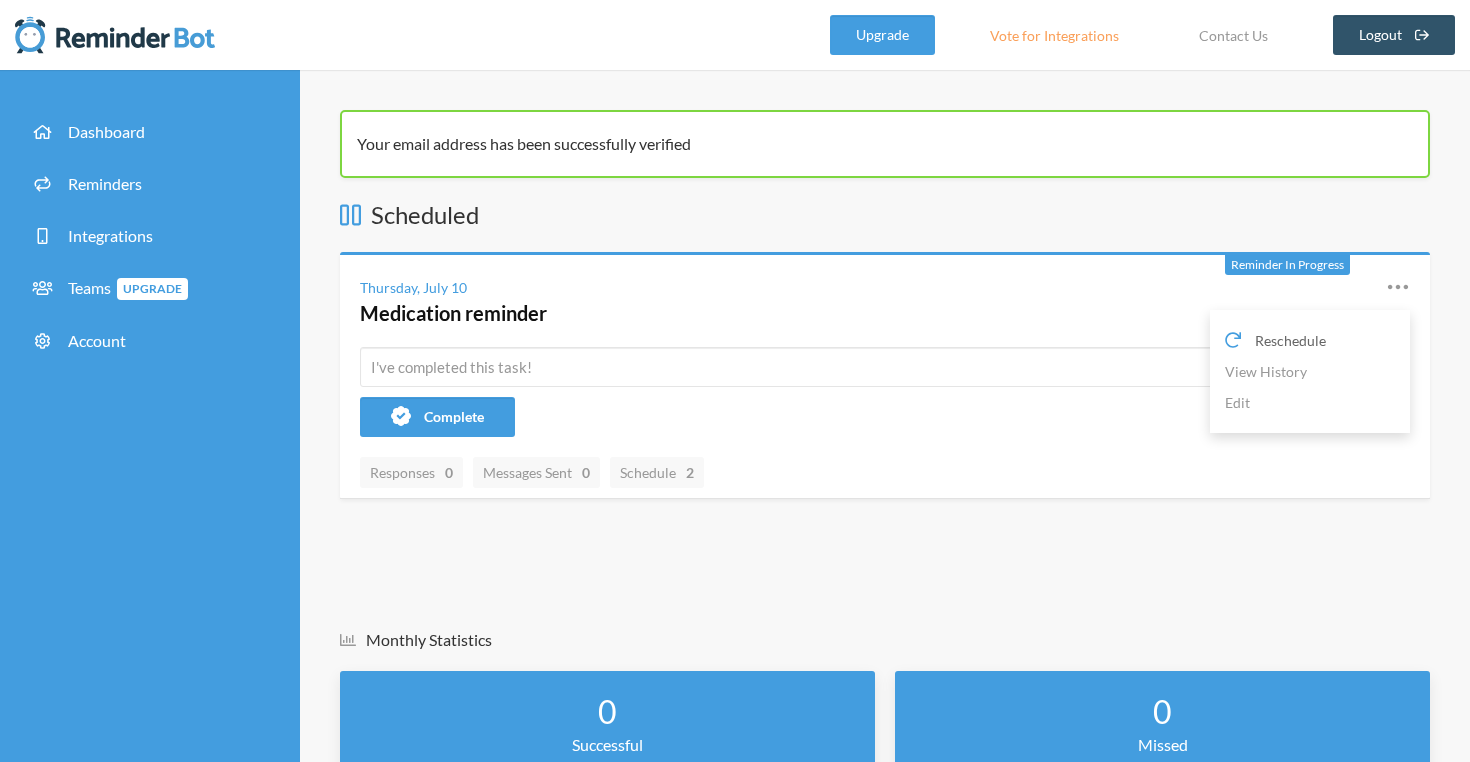 click on "Reschedule" at bounding box center [1290, 340] 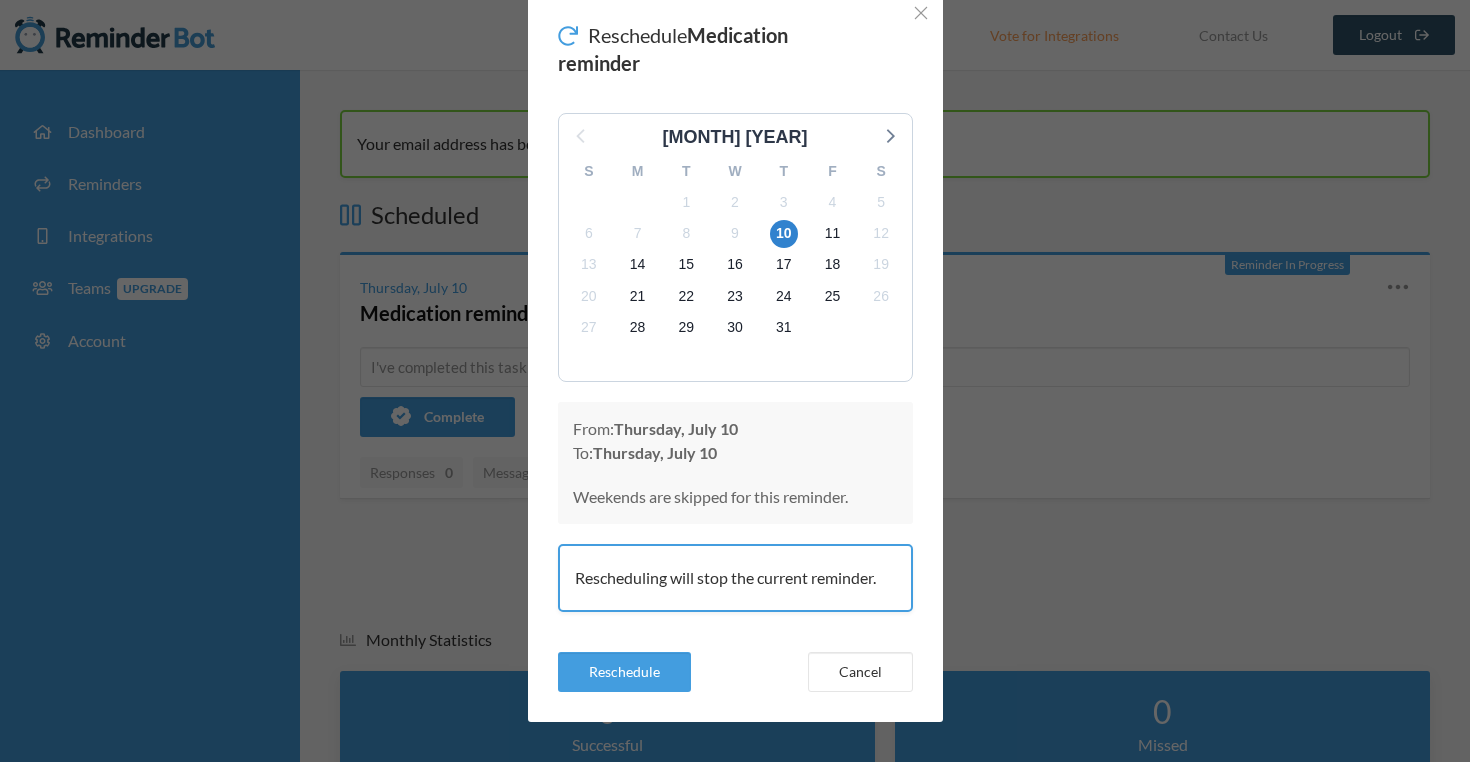 scroll, scrollTop: 69, scrollLeft: 0, axis: vertical 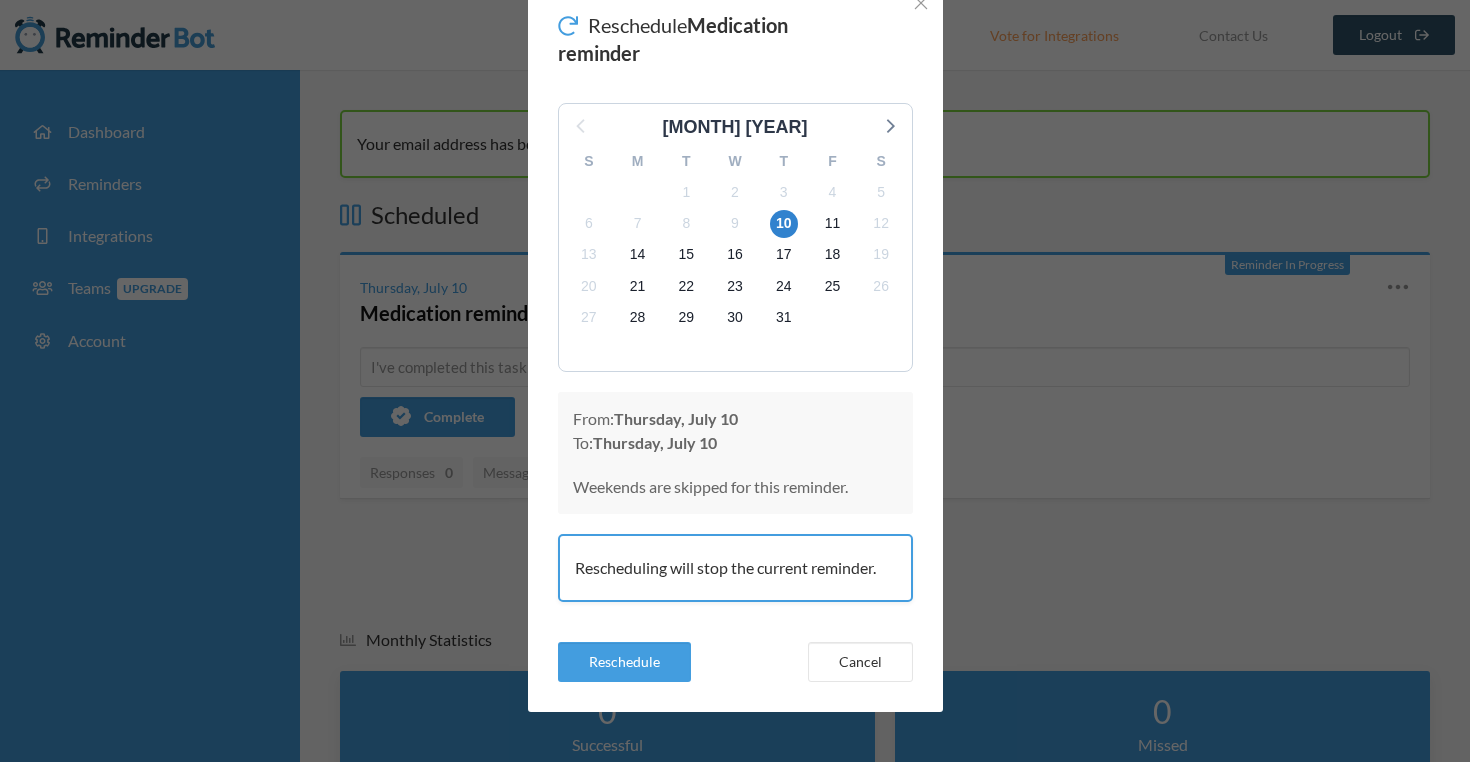 drag, startPoint x: 853, startPoint y: 672, endPoint x: 834, endPoint y: 479, distance: 193.93298 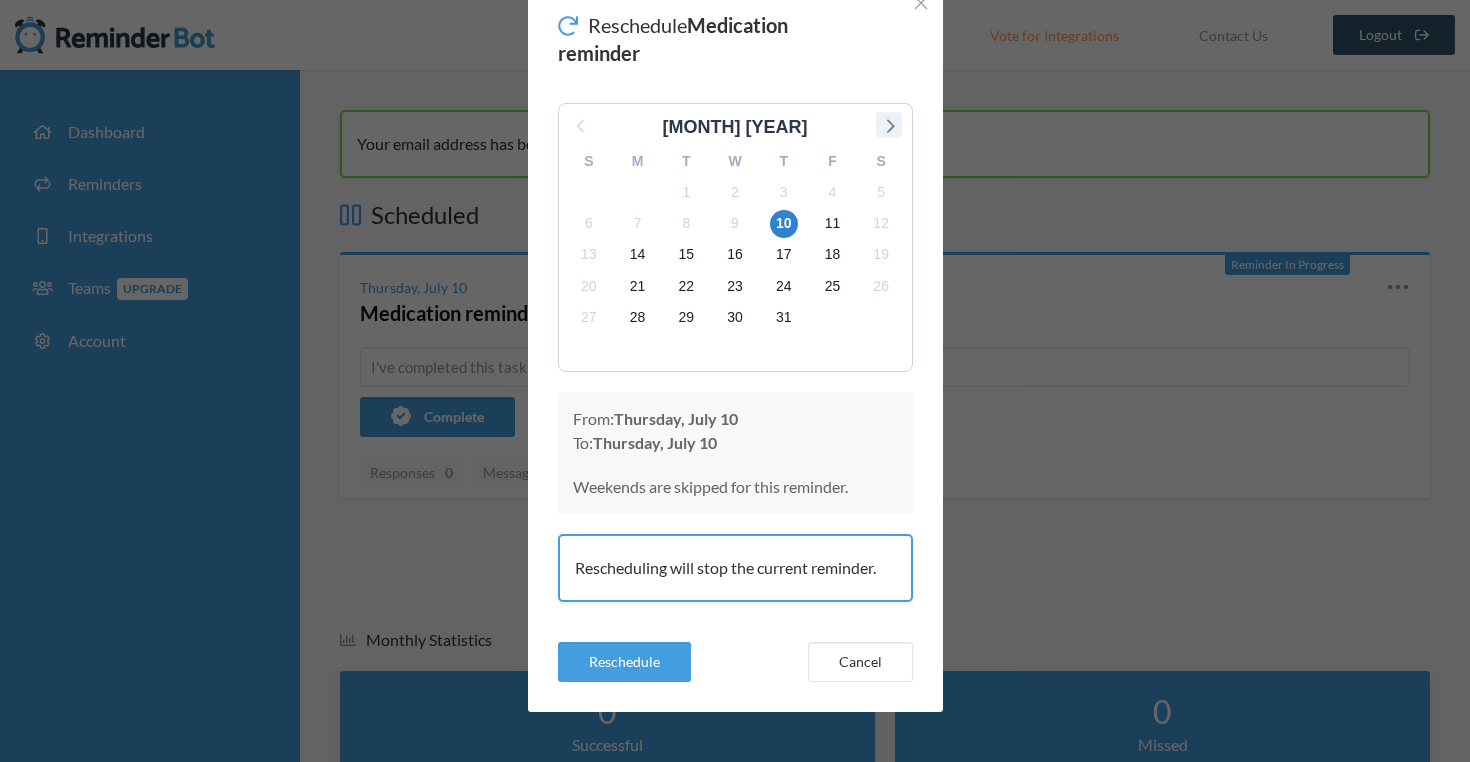 click at bounding box center [582, 125] 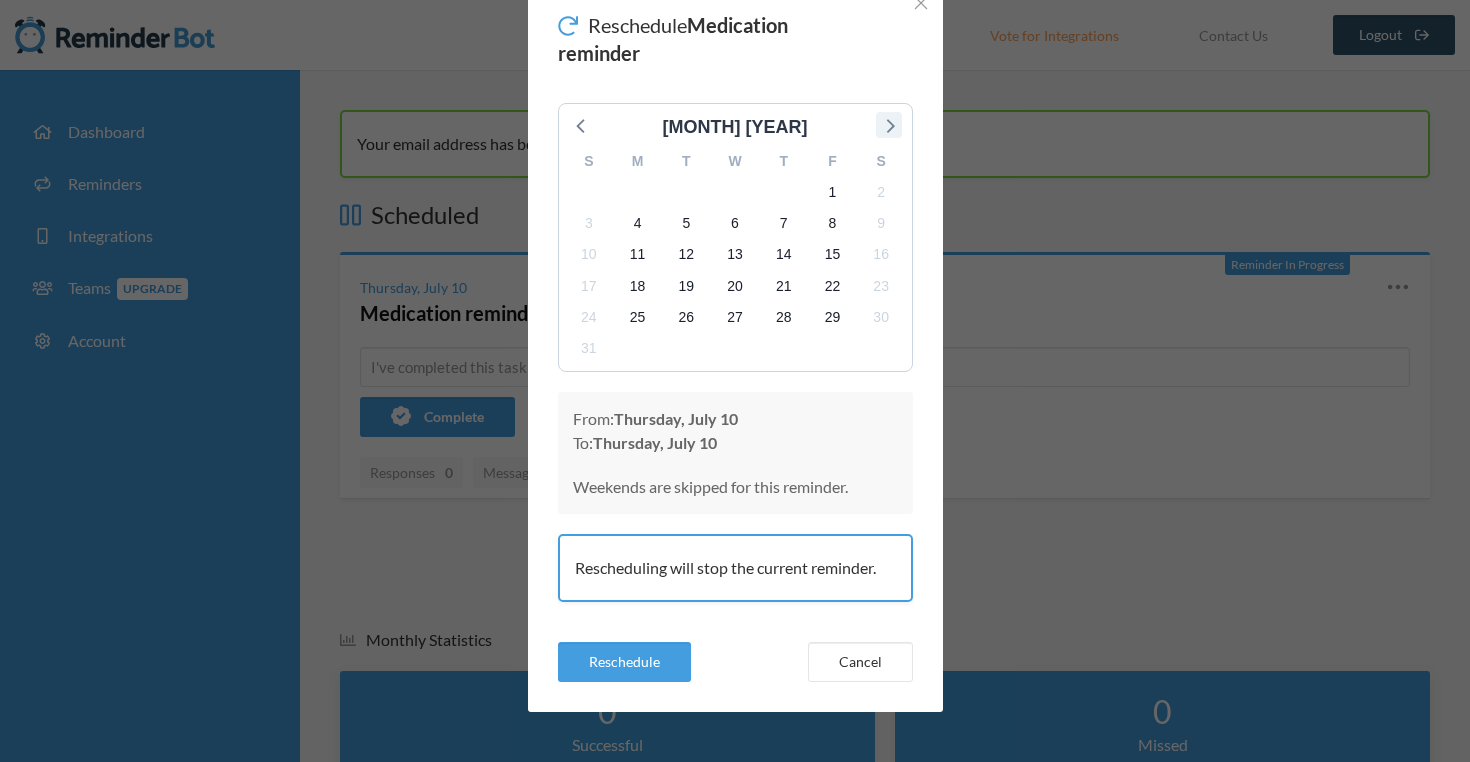 click at bounding box center (582, 125) 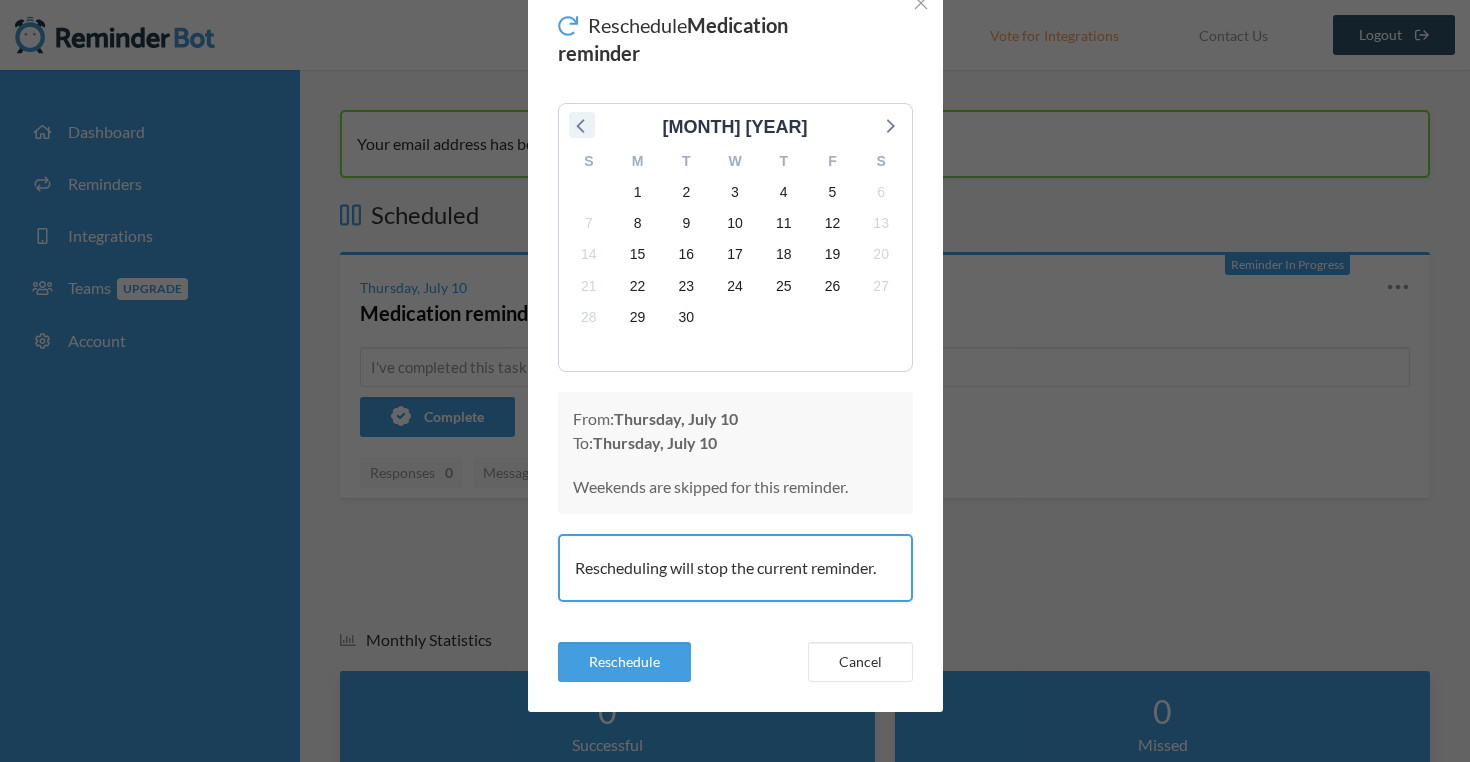 click at bounding box center [582, 125] 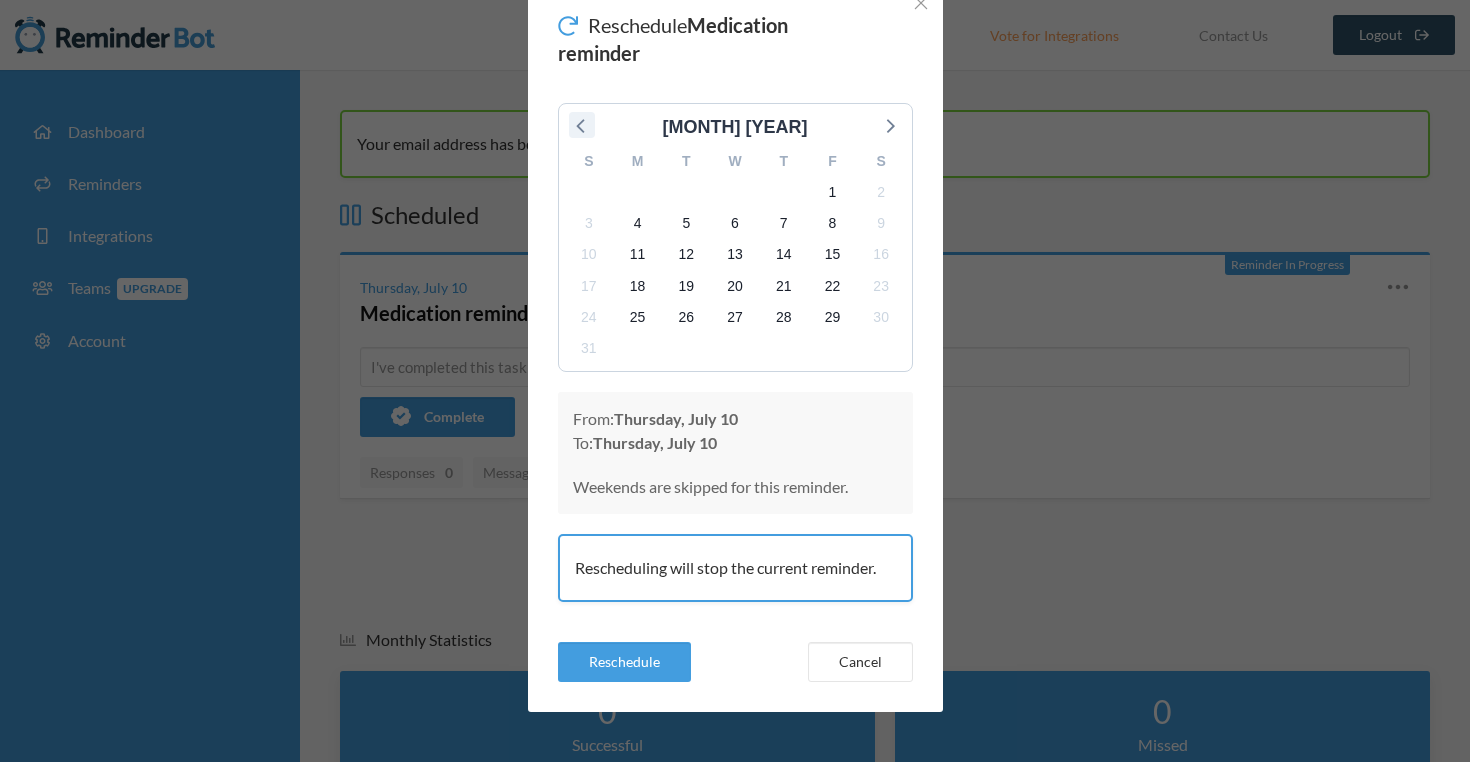 click at bounding box center (582, 125) 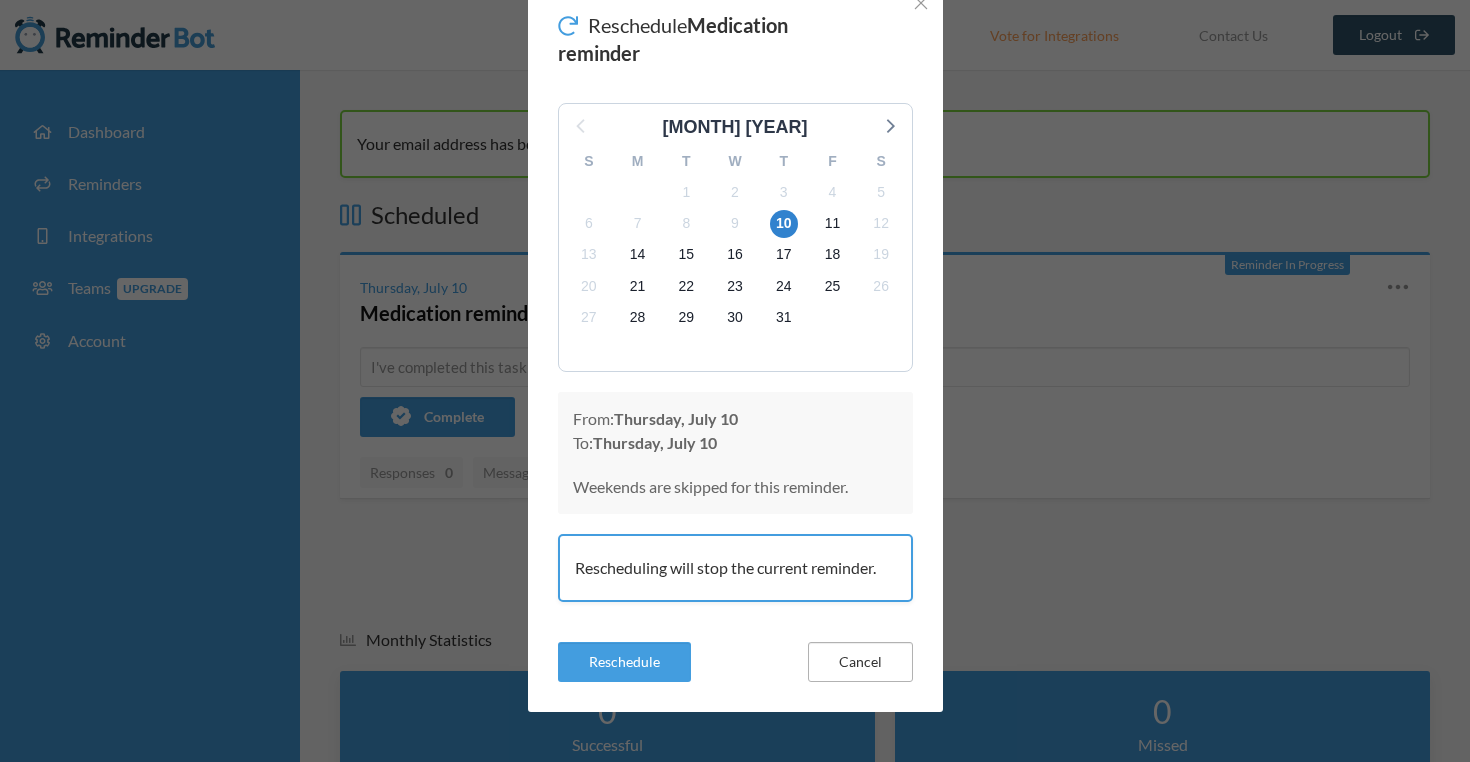 click on "Cancel" at bounding box center [860, 662] 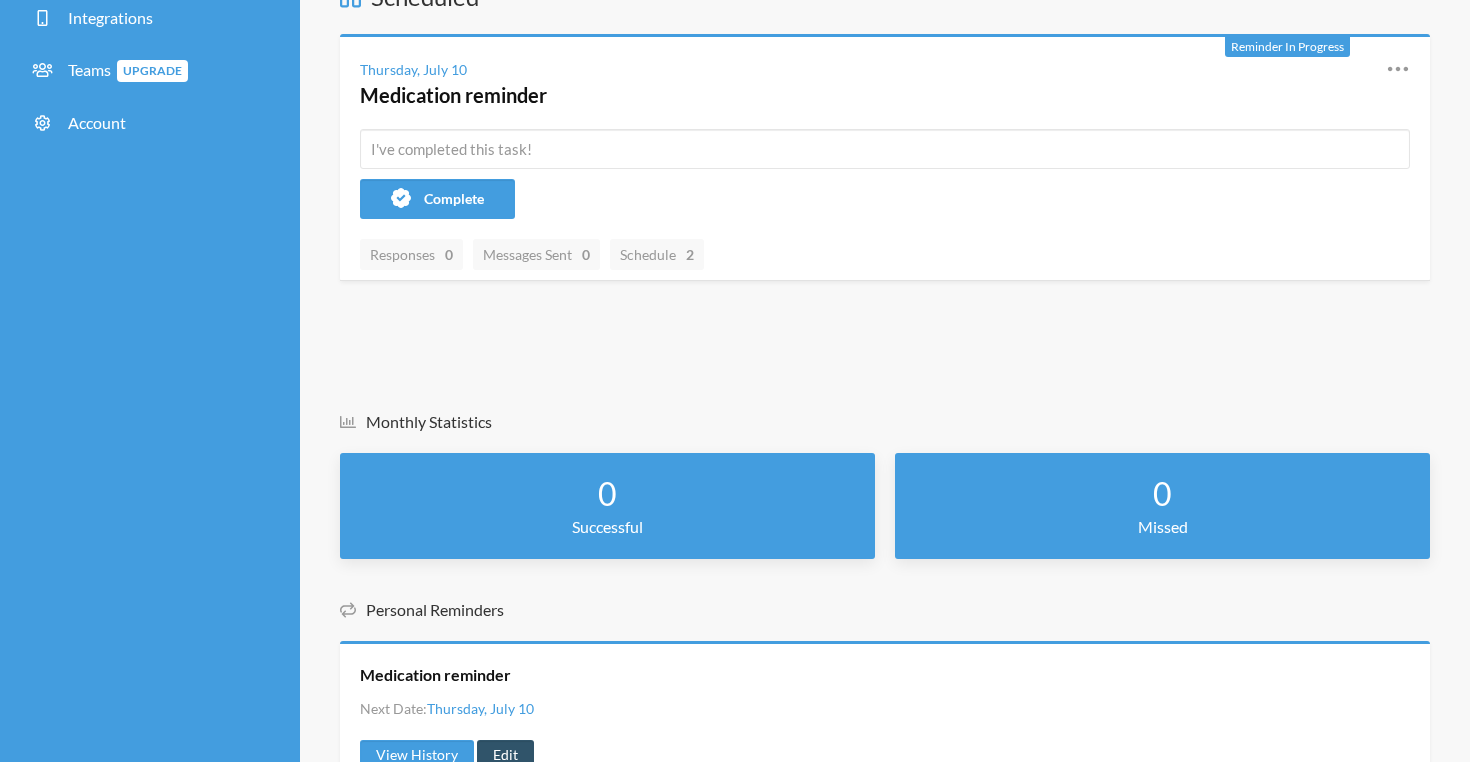 scroll, scrollTop: 306, scrollLeft: 0, axis: vertical 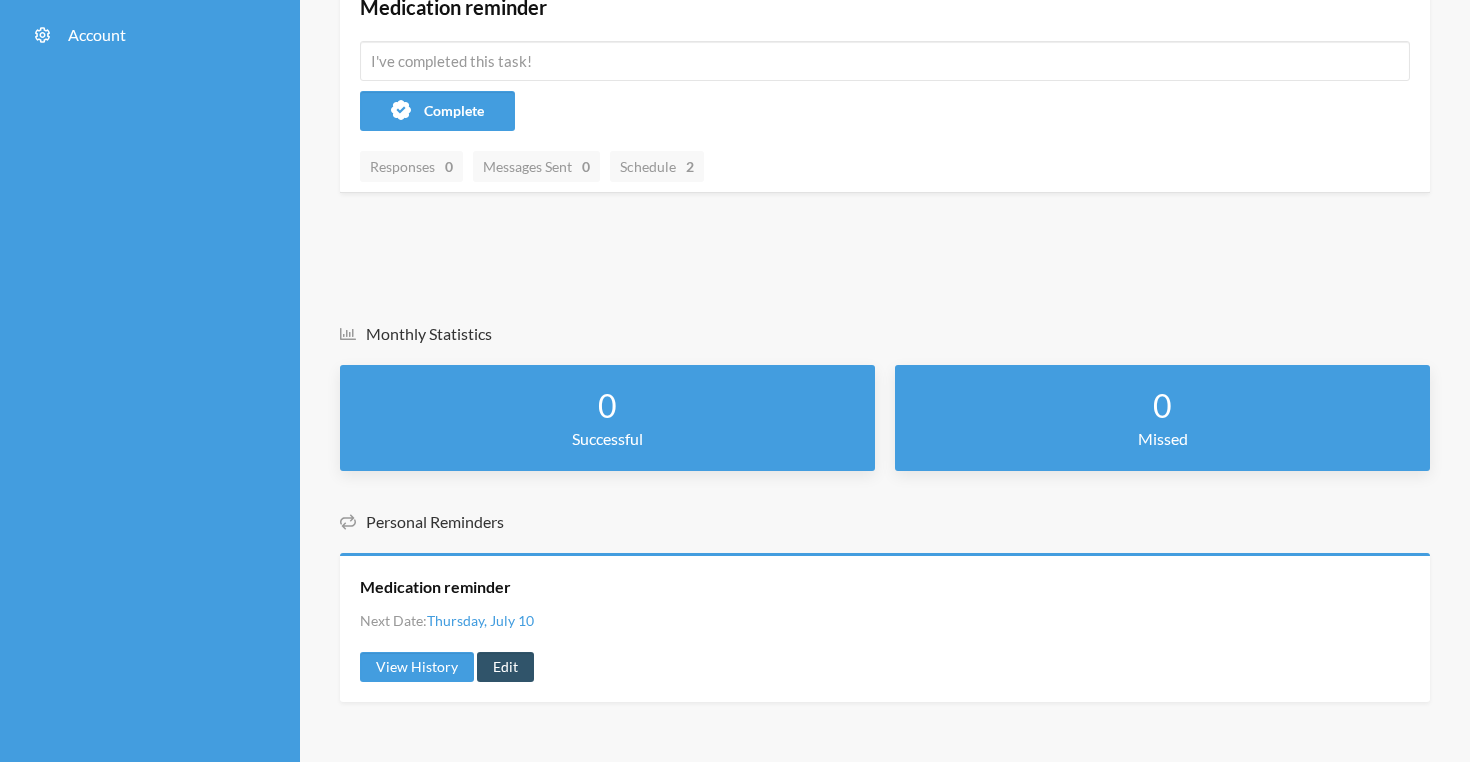 click on "Scheduled    Reminder In Progress   Thursday, July 10   Medication reminder         Reschedule   View History   Edit                   Complete   Responses  0   Messages Sent  0   Schedule  2" at bounding box center [885, 77] 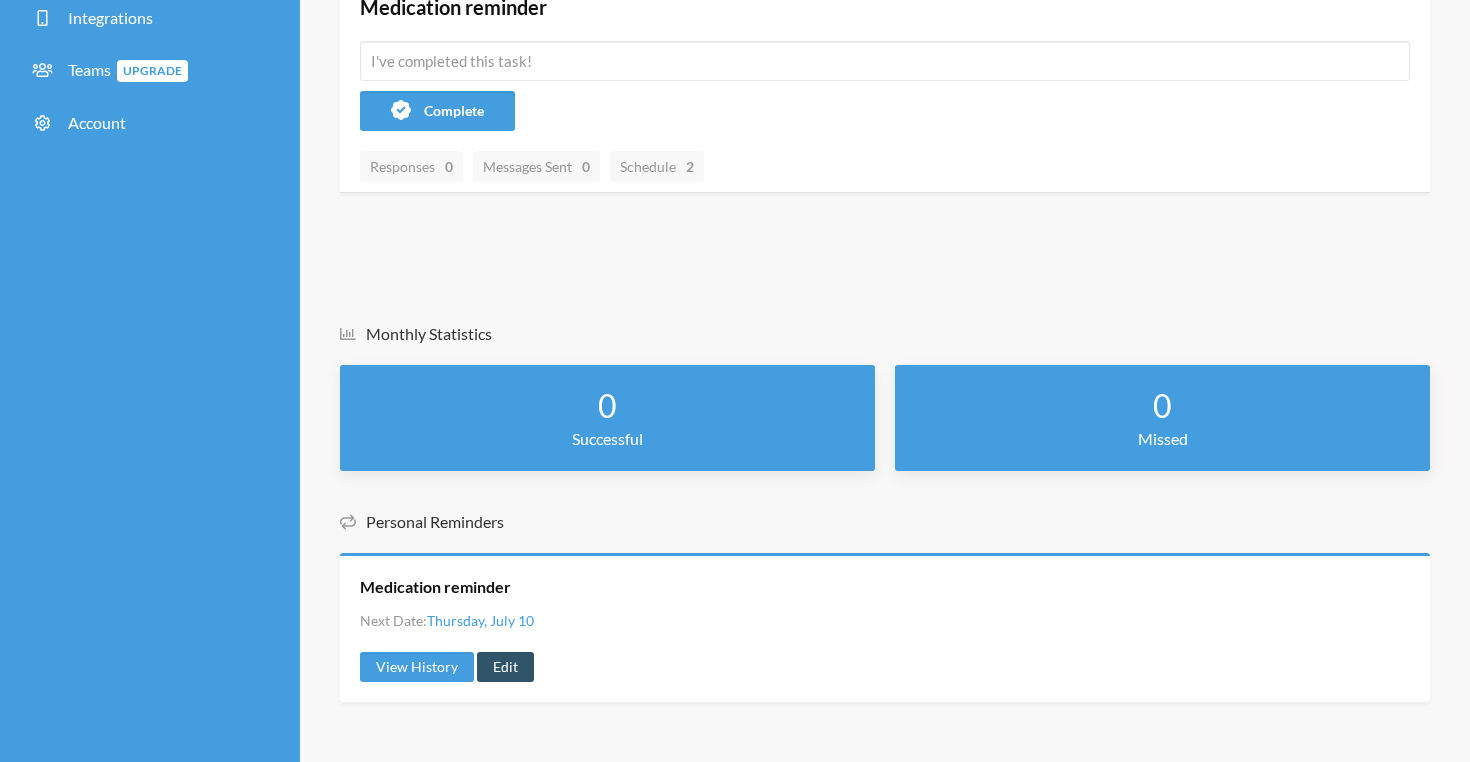 scroll, scrollTop: 0, scrollLeft: 0, axis: both 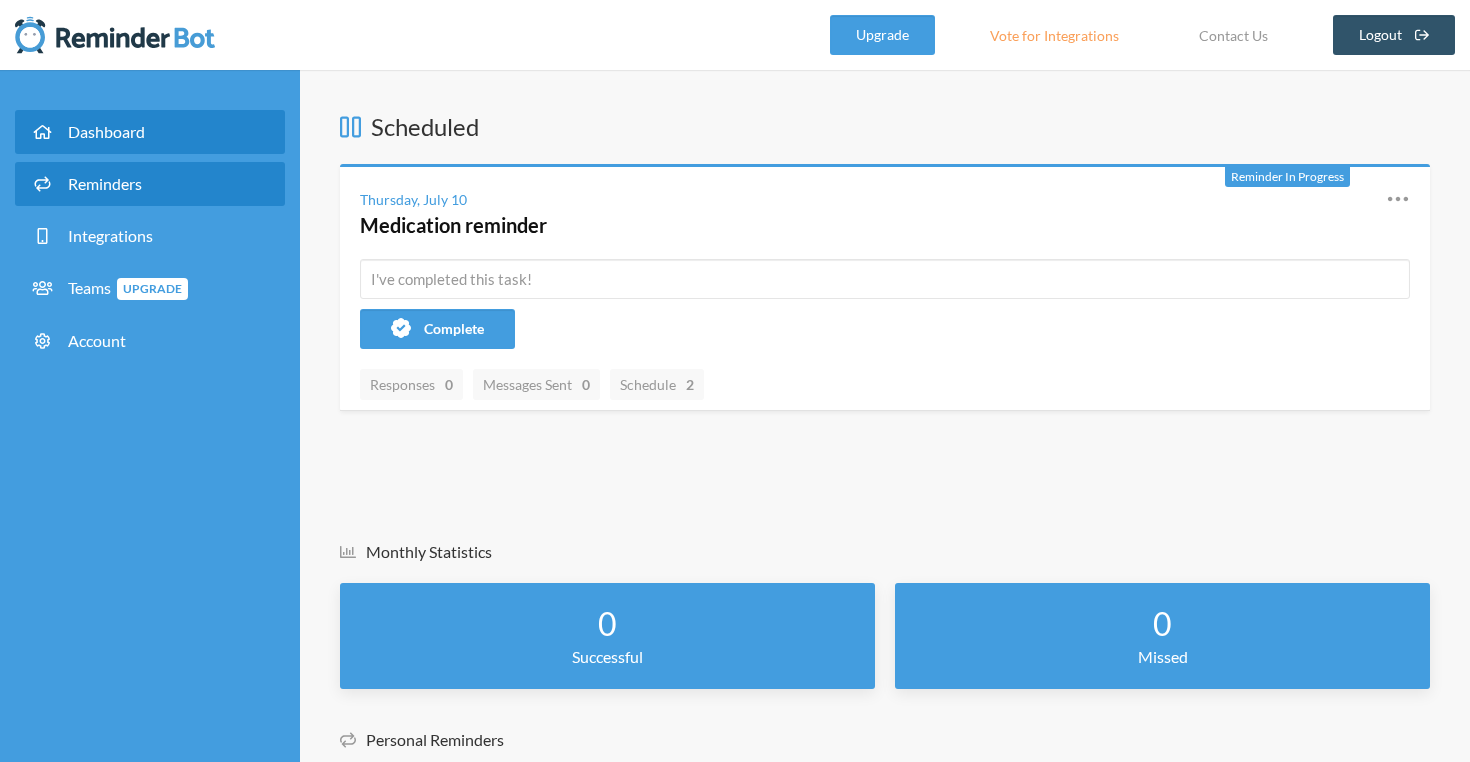 click on "Reminders" at bounding box center (105, 183) 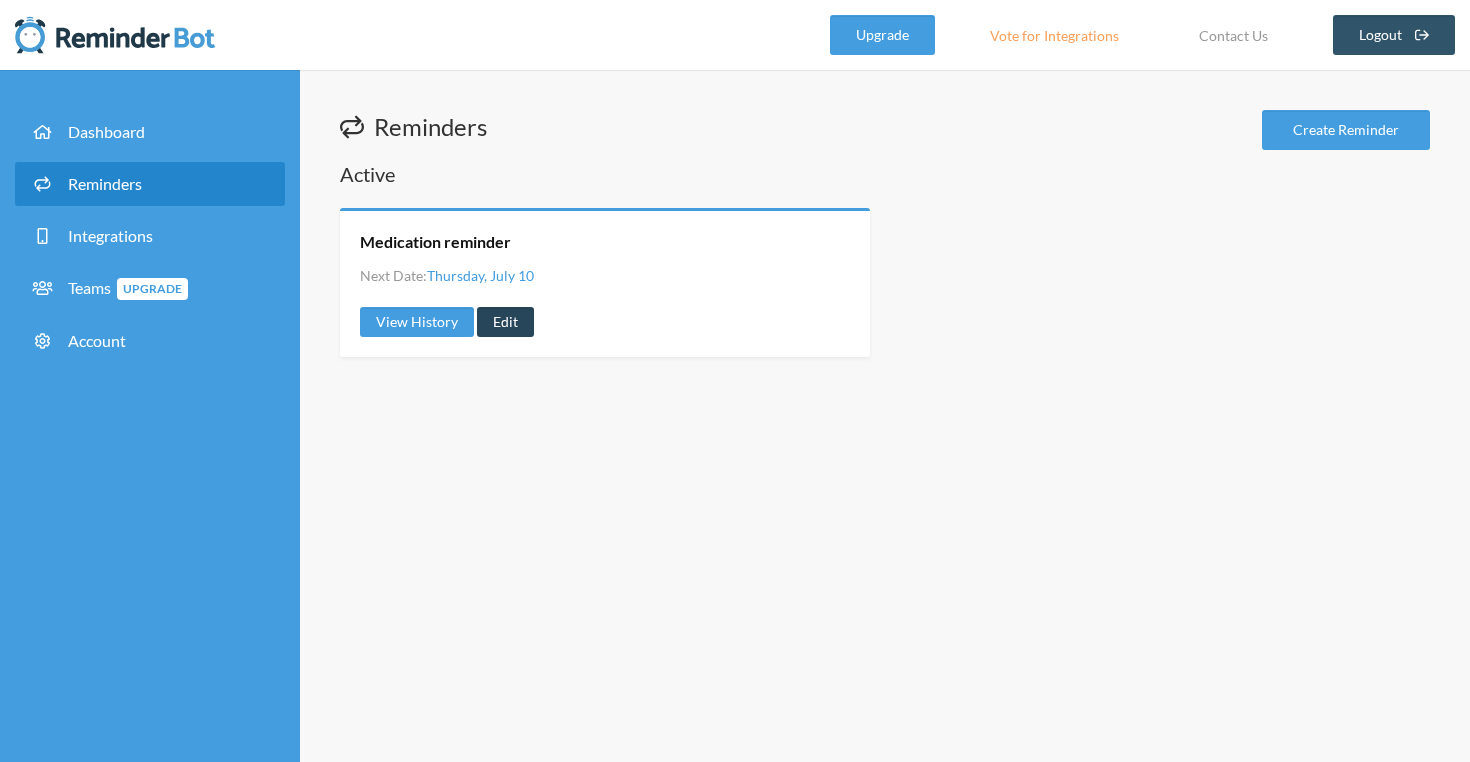 click on "Edit" at bounding box center (505, 322) 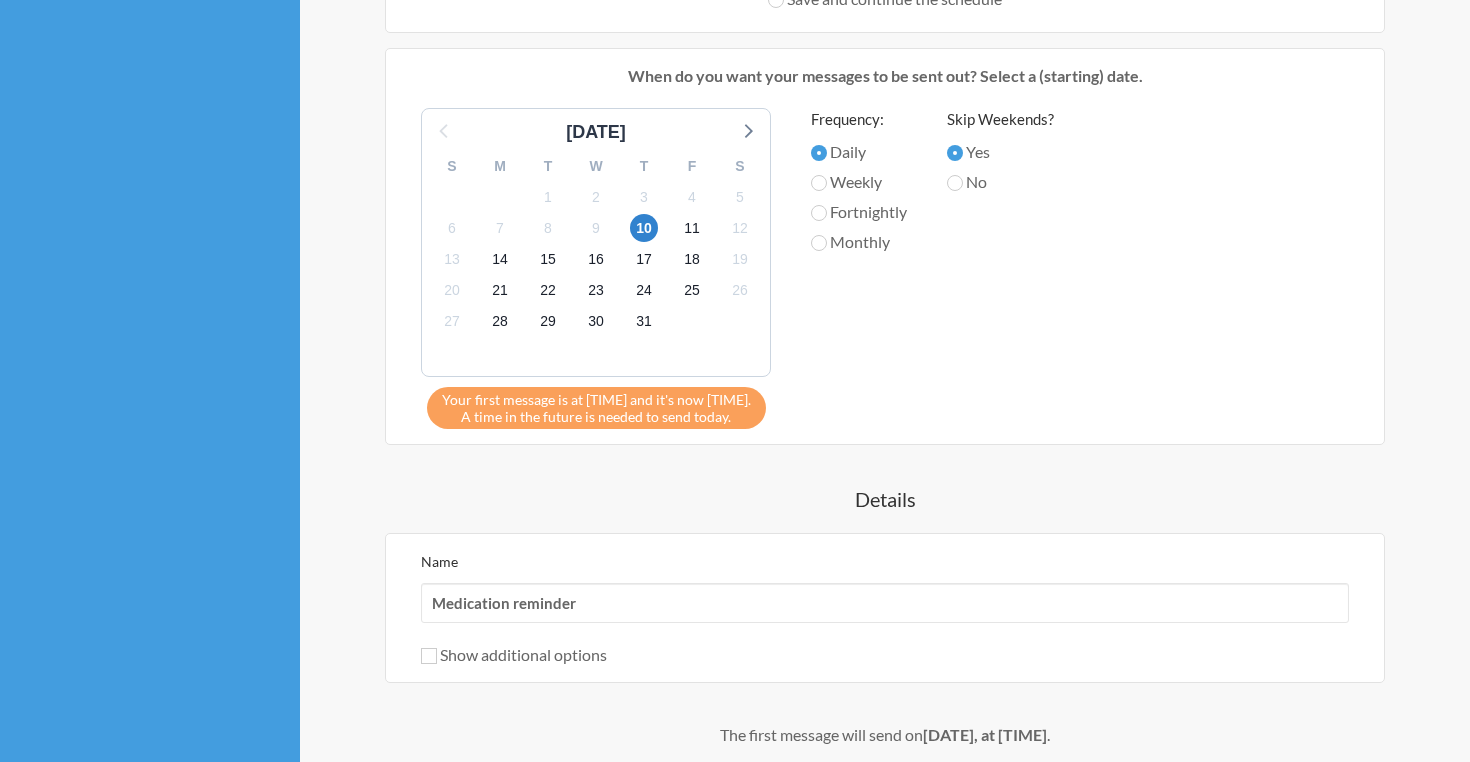 scroll, scrollTop: 1143, scrollLeft: 0, axis: vertical 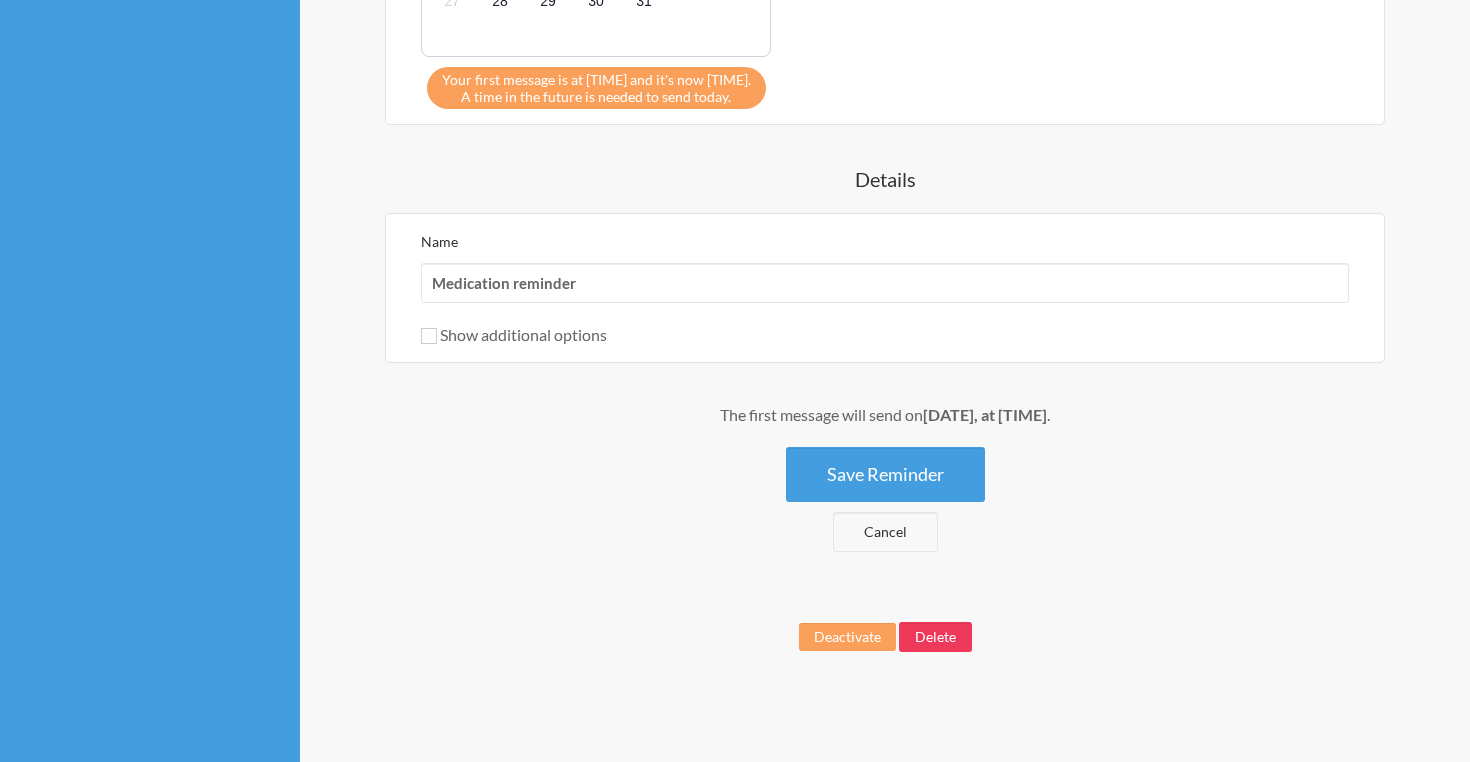 click on "Delete" at bounding box center [935, 637] 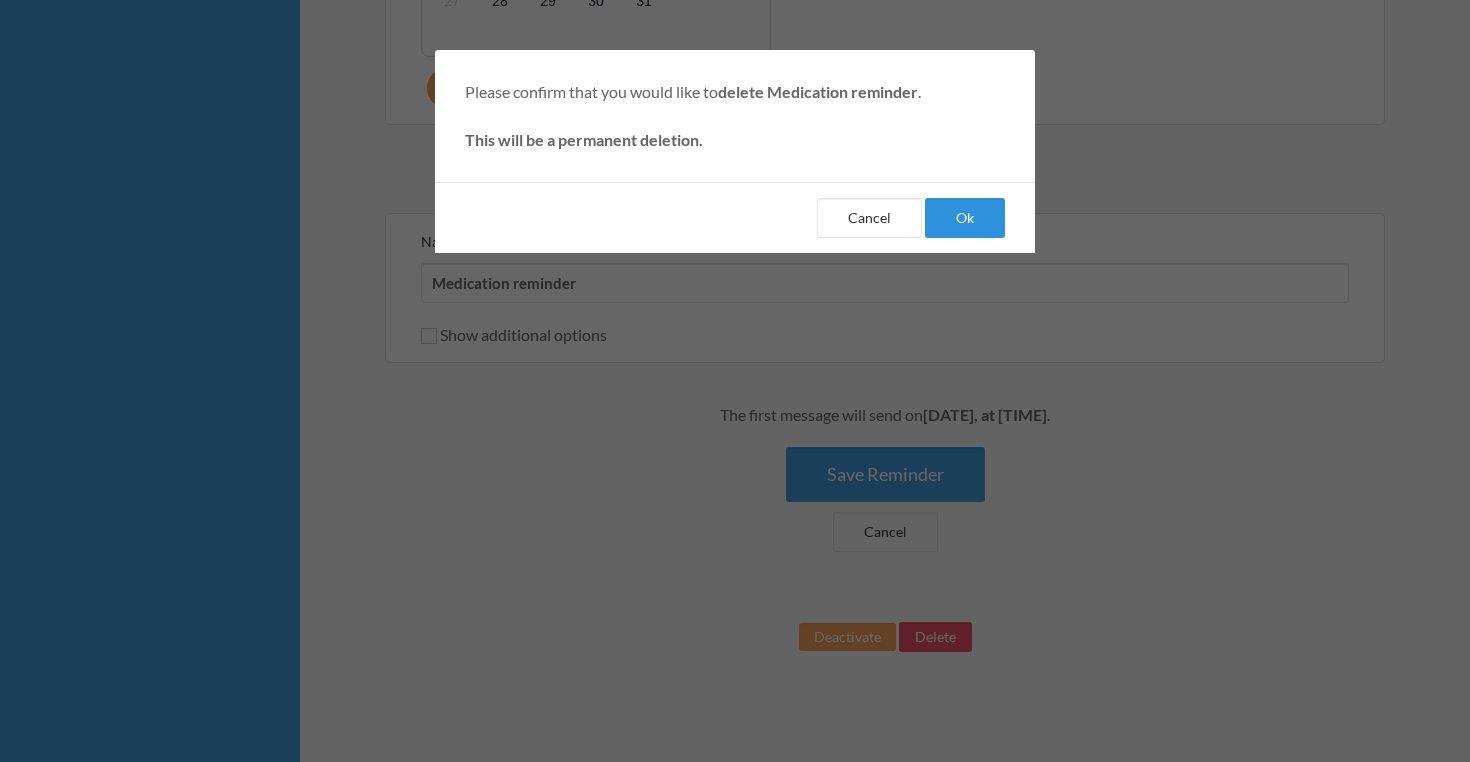 click on "Ok" at bounding box center [965, 218] 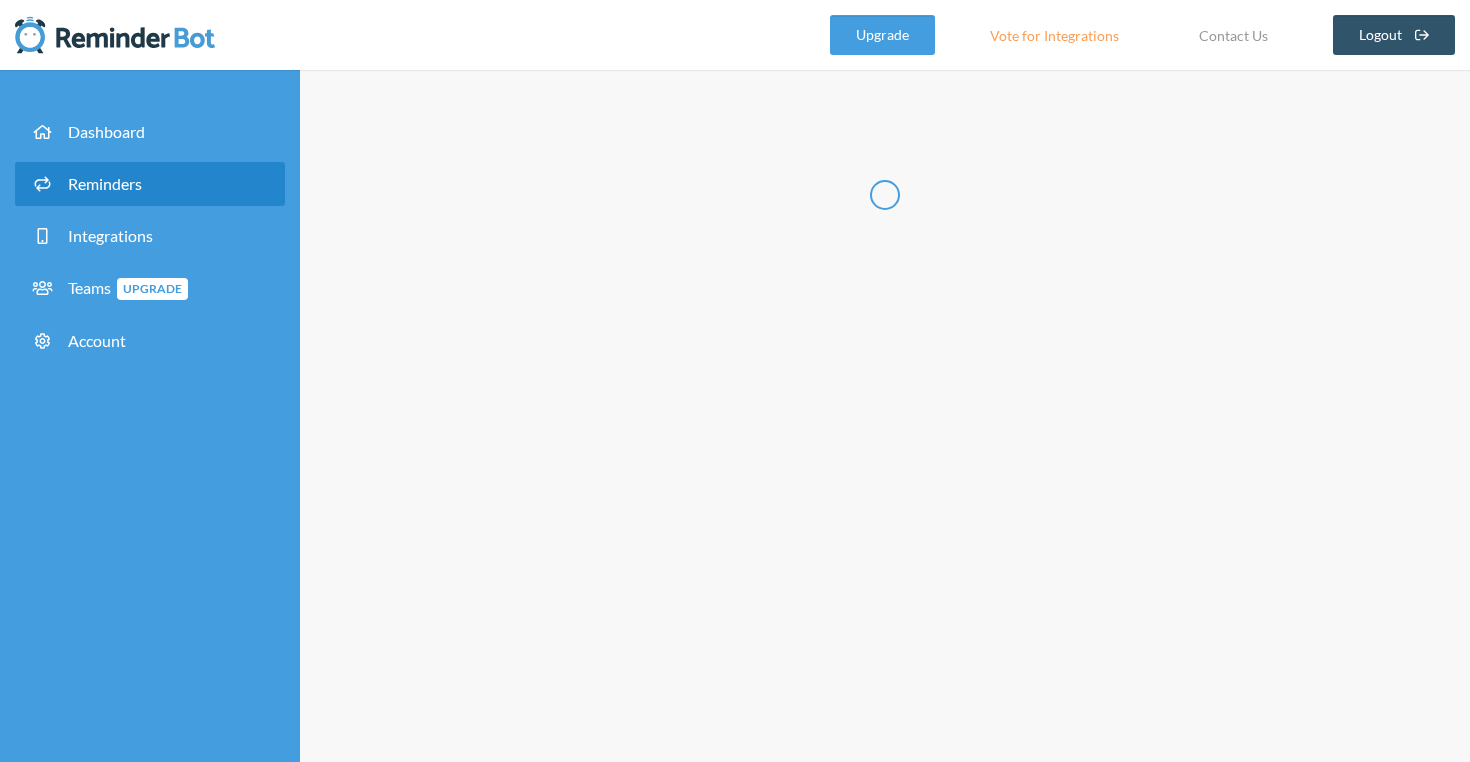 scroll, scrollTop: 0, scrollLeft: 0, axis: both 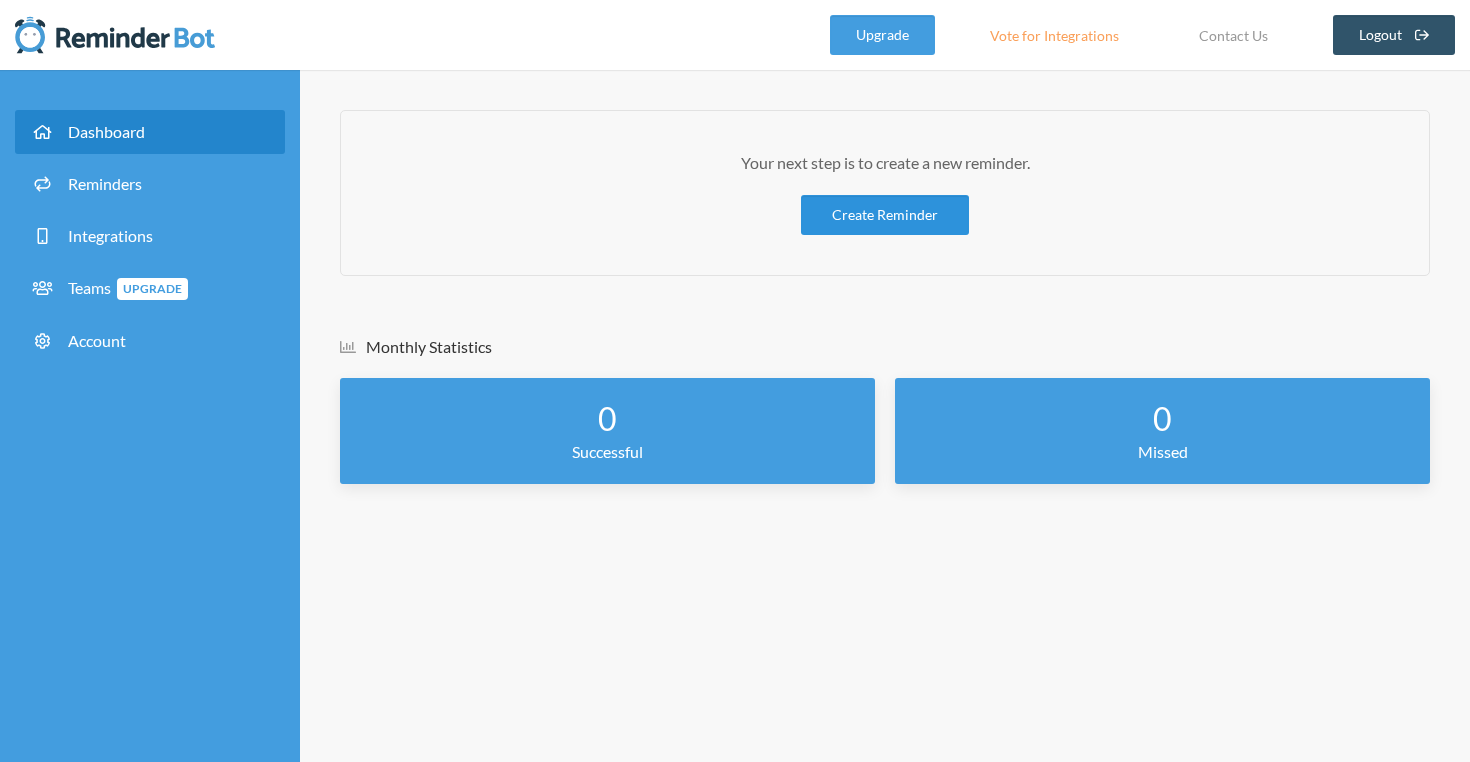 click on "Create Reminder" at bounding box center (885, 215) 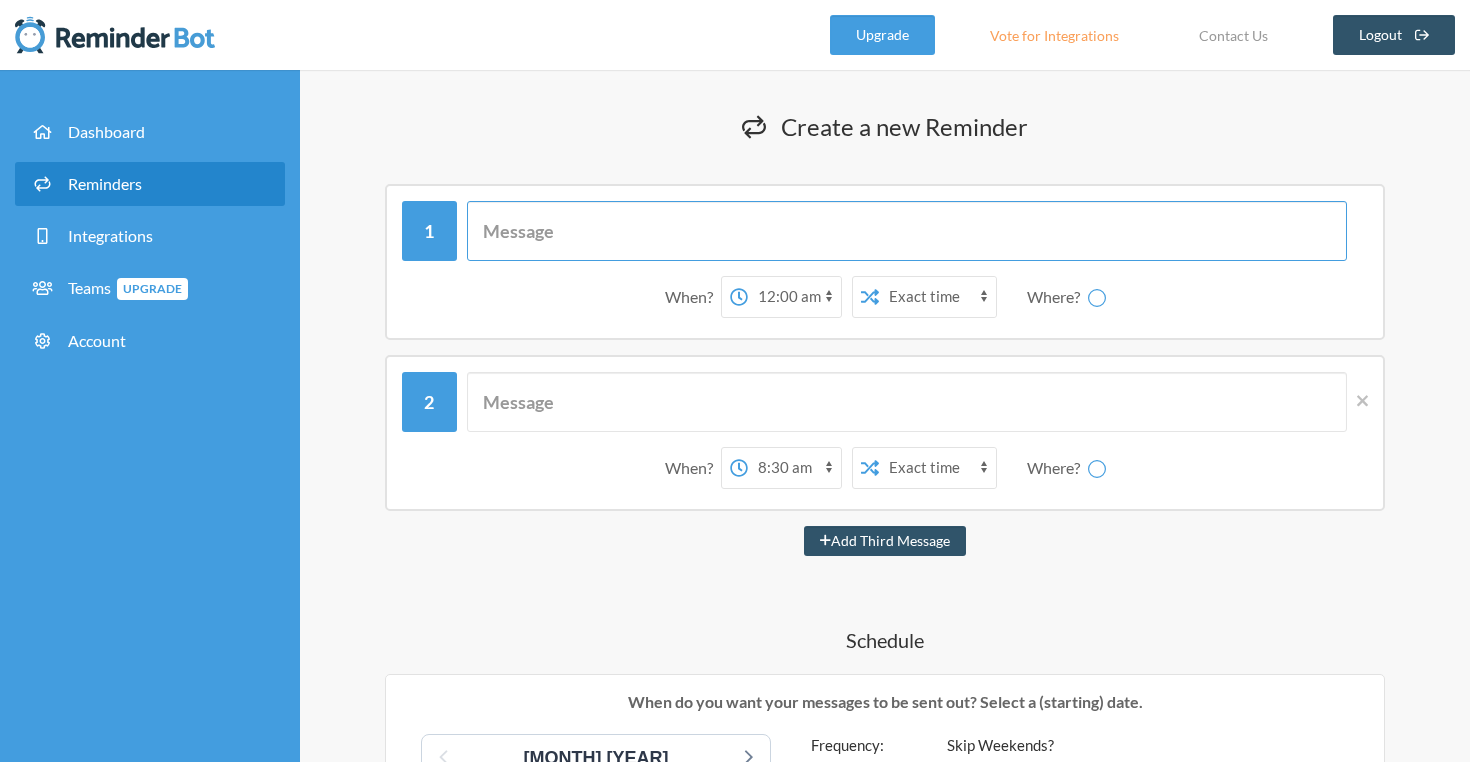 click at bounding box center (907, 231) 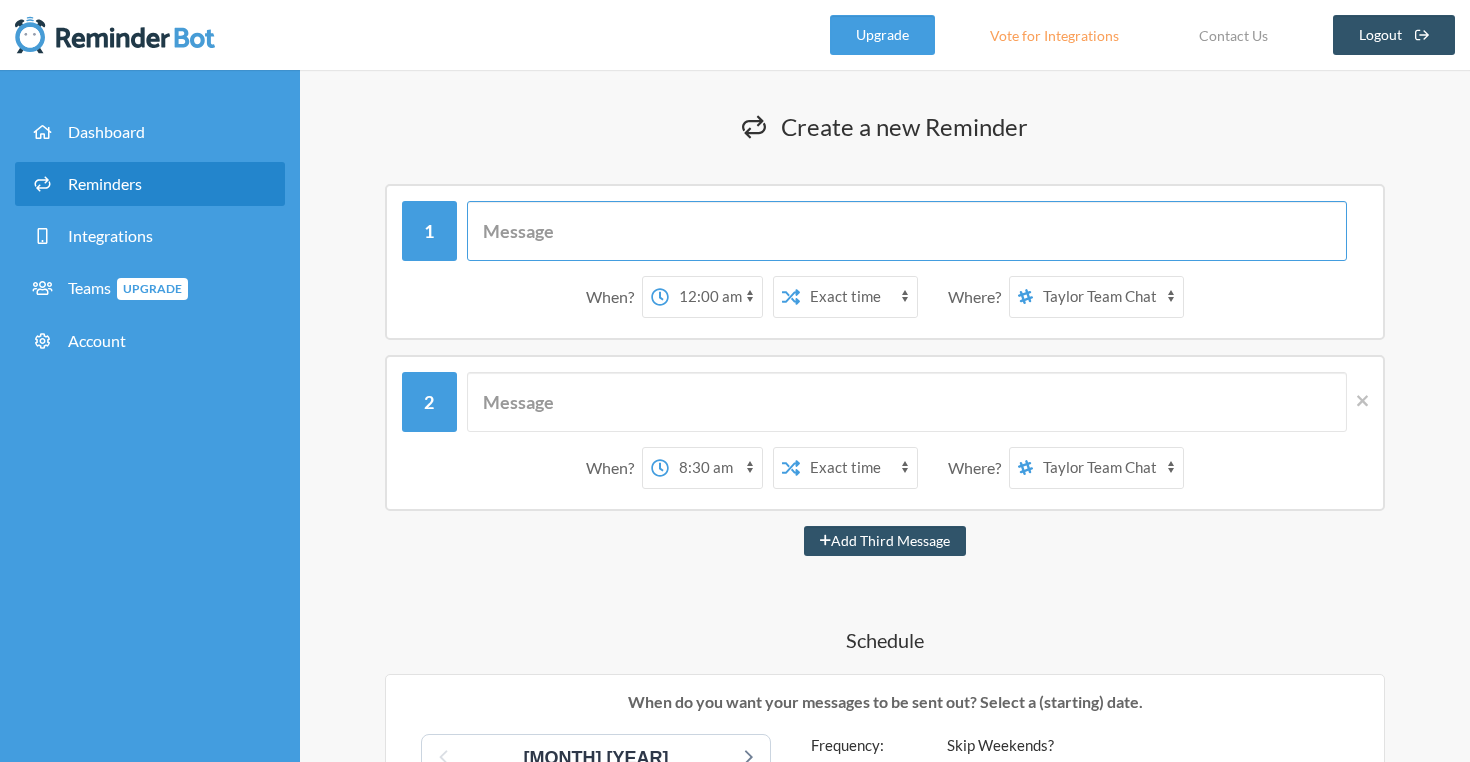 type on "Take to lobby for medication" 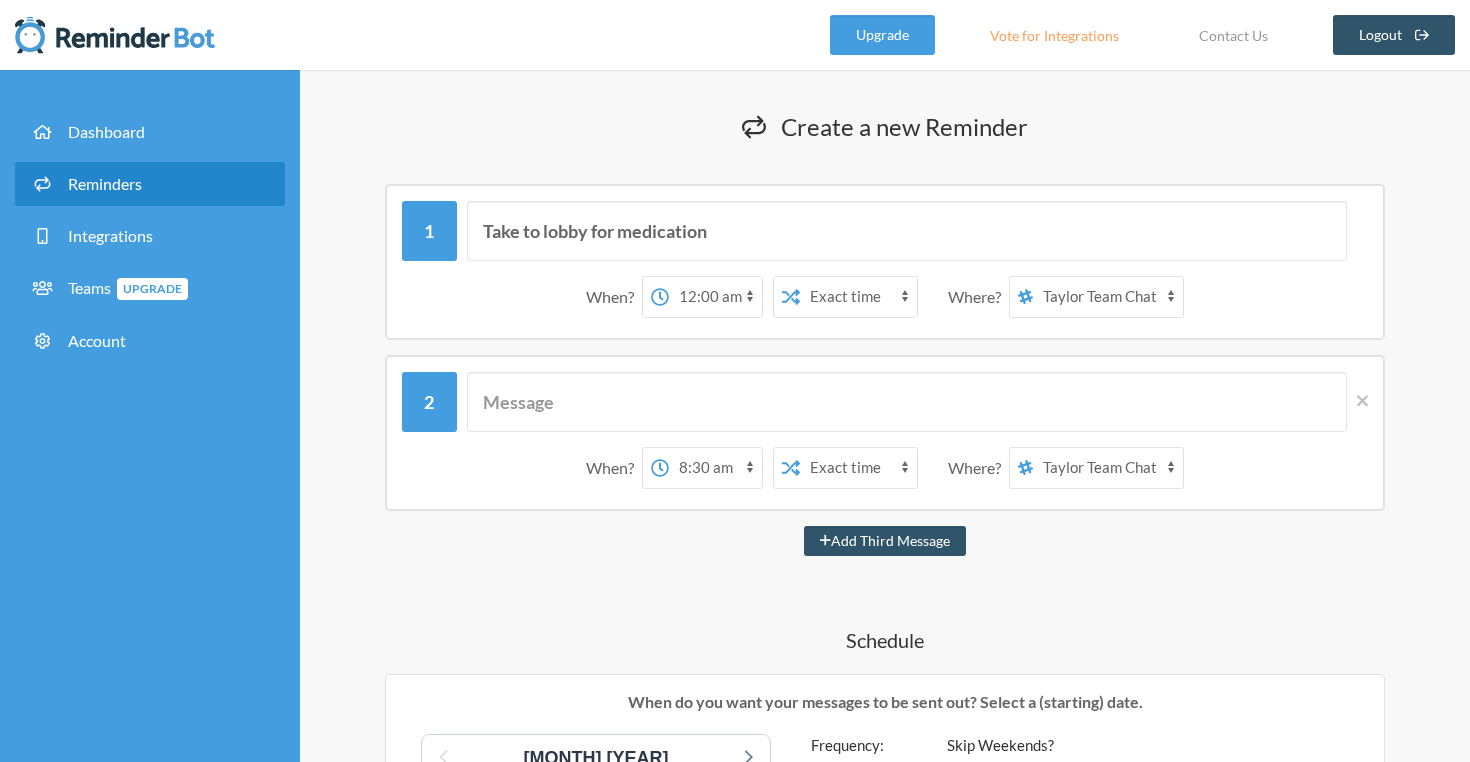 click on "12:00 am 12:15 am 12:30 am 12:45 am 1:00 am 1:15 am 1:30 am 1:45 am 2:00 am 2:15 am 2:30 am 2:45 am 3:00 am 3:15 am 3:30 am 3:45 am 4:00 am 4:15 am 4:30 am 4:45 am 5:00 am 5:15 am 5:30 am 5:45 am 6:00 am 6:15 am 6:30 am 6:45 am 7:00 am 7:15 am 7:30 am 7:45 am 8:00 am 8:15 am 8:30 am 8:45 am 9:00 am 9:15 am 9:30 am 9:45 am 10:00 am 10:15 am 10:30 am 10:45 am 11:00 am 11:15 am 11:30 am 11:45 am 12:00 pm 12:15 pm 12:30 pm 12:45 pm 1:00 pm 1:15 pm 1:30 pm 1:45 pm 2:00 pm 2:15 pm 2:30 pm 2:45 pm 3:00 pm 3:15 pm 3:30 pm 3:45 pm 4:00 pm 4:15 pm 4:30 pm 4:45 pm 5:00 pm 5:15 pm 5:30 pm 5:45 pm 6:00 pm 6:15 pm 6:30 pm 6:45 pm 7:00 pm 7:15 pm 7:30 pm 7:45 pm 8:00 pm 8:15 pm 8:30 pm 8:45 pm 9:00 pm 9:15 pm 9:30 pm 9:45 pm 10:00 pm 10:15 pm 10:30 pm 10:45 pm 11:00 pm 11:15 pm 11:30 pm 11:45 pm" at bounding box center [715, 297] 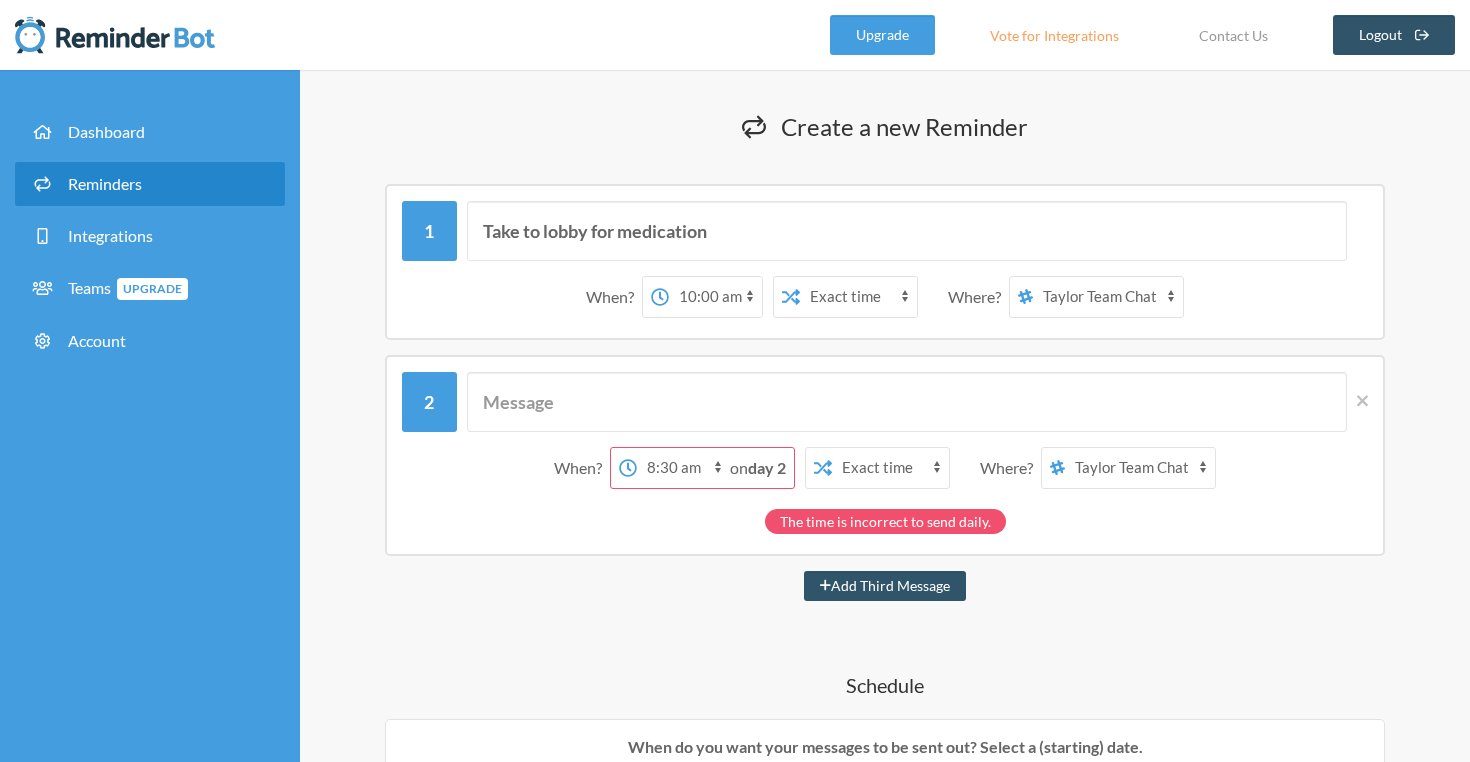 click on "12:00 am 12:15 am 12:30 am 12:45 am 1:00 am 1:15 am 1:30 am 1:45 am 2:00 am 2:15 am 2:30 am 2:45 am 3:00 am 3:15 am 3:30 am 3:45 am 4:00 am 4:15 am 4:30 am 4:45 am 5:00 am 5:15 am 5:30 am 5:45 am 6:00 am 6:15 am 6:30 am 6:45 am 7:00 am 7:15 am 7:30 am 7:45 am 8:00 am 8:15 am 8:30 am 8:45 am 9:00 am 9:15 am 9:30 am 9:45 am 10:00 am 10:15 am 10:30 am 10:45 am 11:00 am 11:15 am 11:30 am 11:45 am 12:00 pm 12:15 pm 12:30 pm 12:45 pm 1:00 pm 1:15 pm 1:30 pm 1:45 pm 2:00 pm 2:15 pm 2:30 pm 2:45 pm 3:00 pm 3:15 pm 3:30 pm 3:45 pm 4:00 pm 4:15 pm 4:30 pm 4:45 pm 5:00 pm 5:15 pm 5:30 pm 5:45 pm 6:00 pm 6:15 pm 6:30 pm 6:45 pm 7:00 pm 7:15 pm 7:30 pm 7:45 pm 8:00 pm 8:15 pm 8:30 pm 8:45 pm 9:00 pm 9:15 pm 9:30 pm 9:45 pm 10:00 pm 10:15 pm 10:30 pm 10:45 pm 11:00 pm 11:15 pm 11:30 pm 11:45 pm" at bounding box center (683, 468) 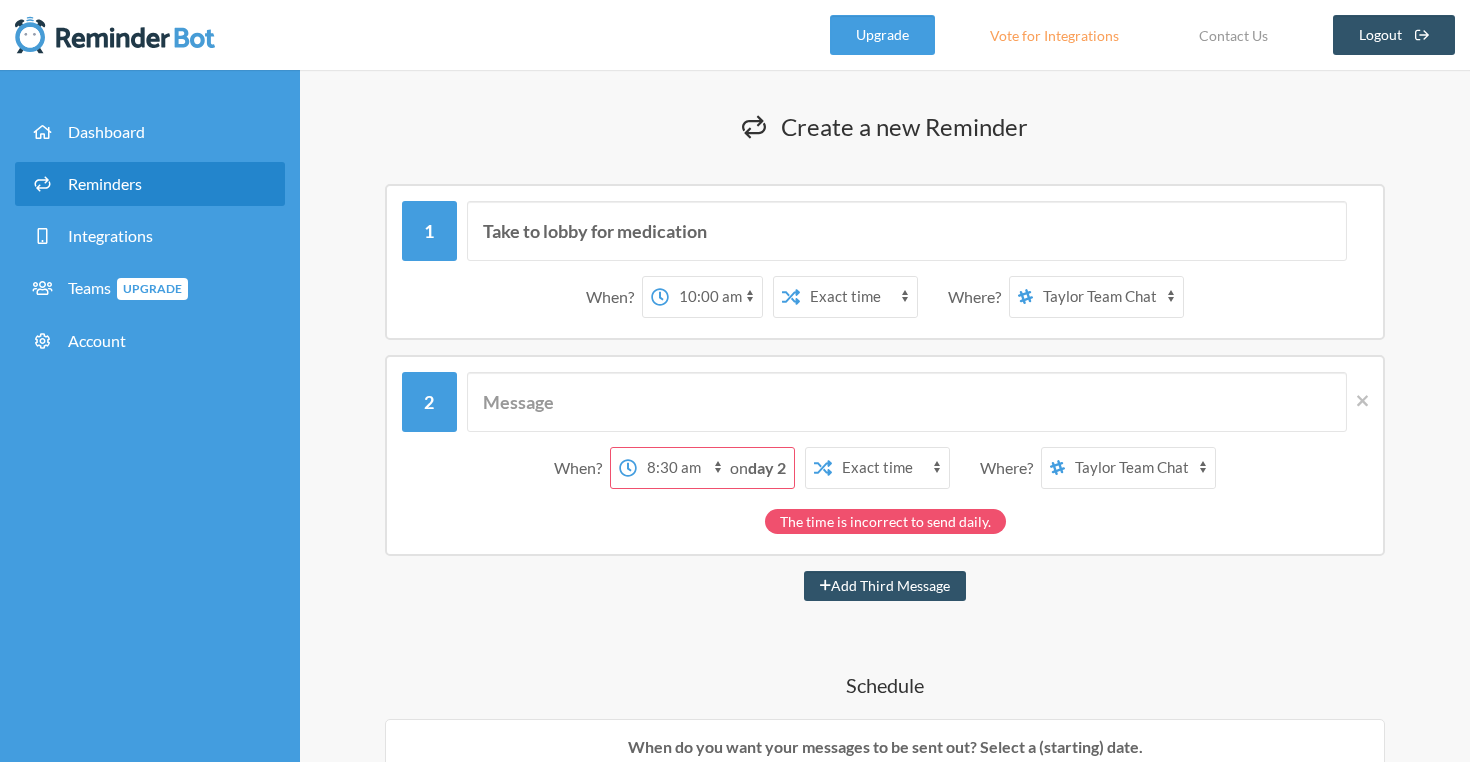 select on "14:00:00" 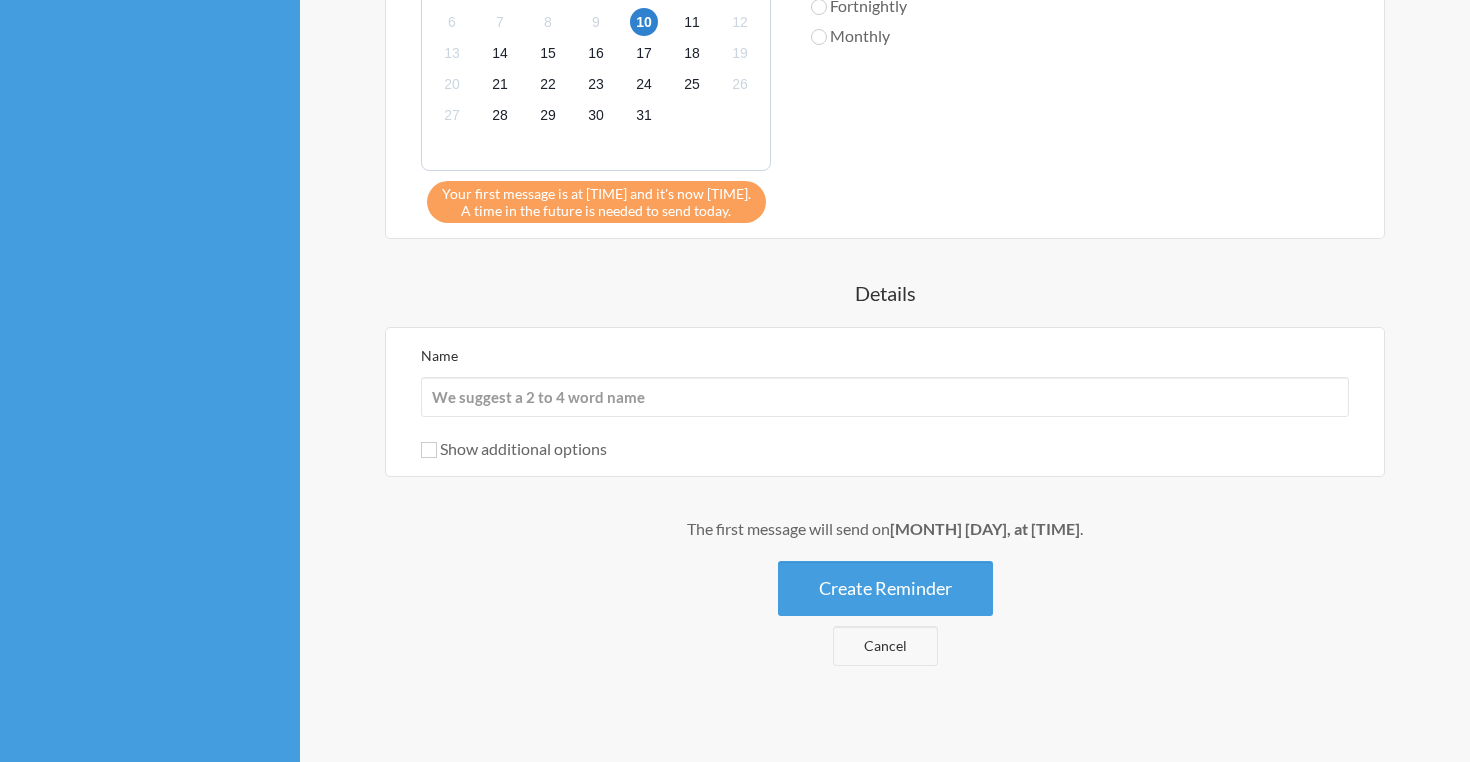 scroll, scrollTop: 862, scrollLeft: 0, axis: vertical 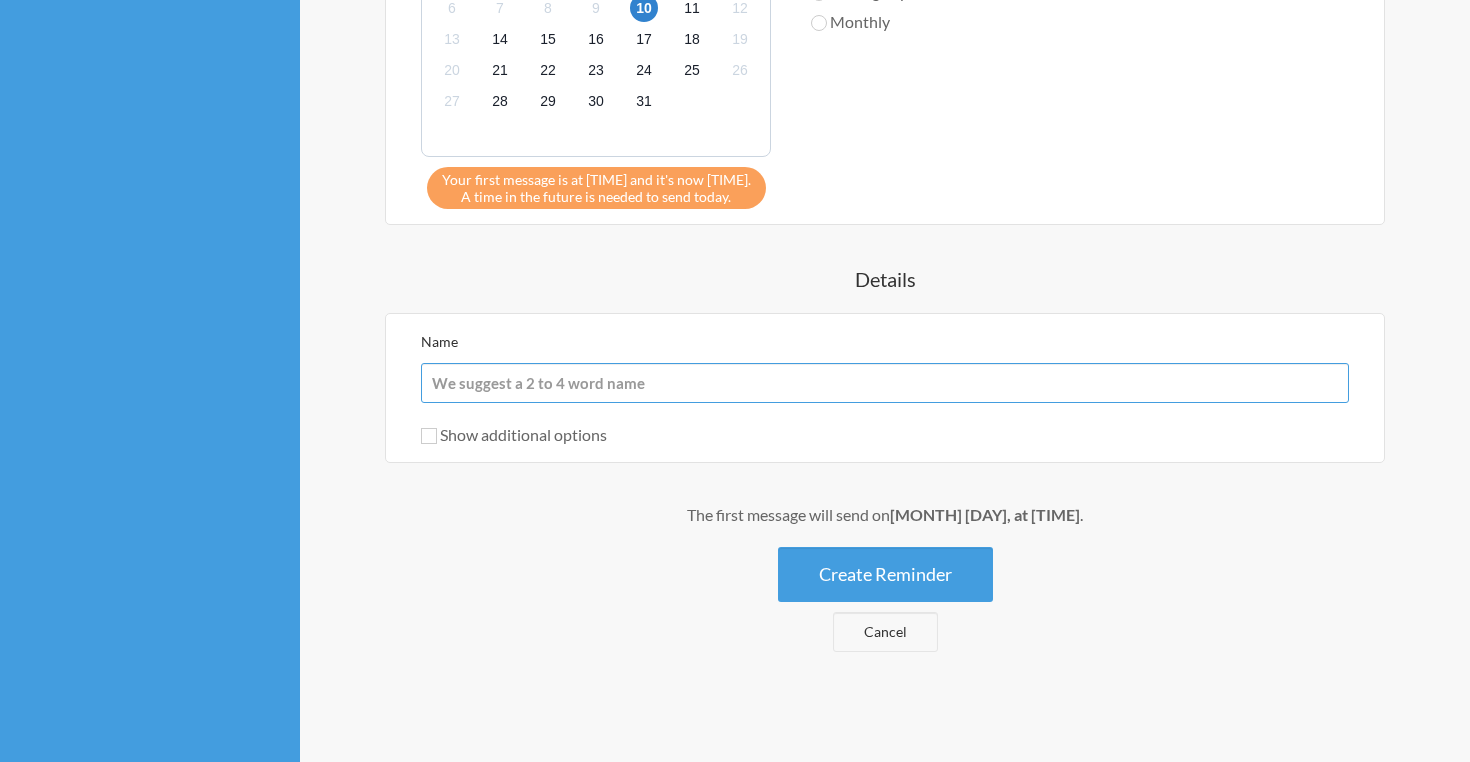 click on "Name" at bounding box center [885, 383] 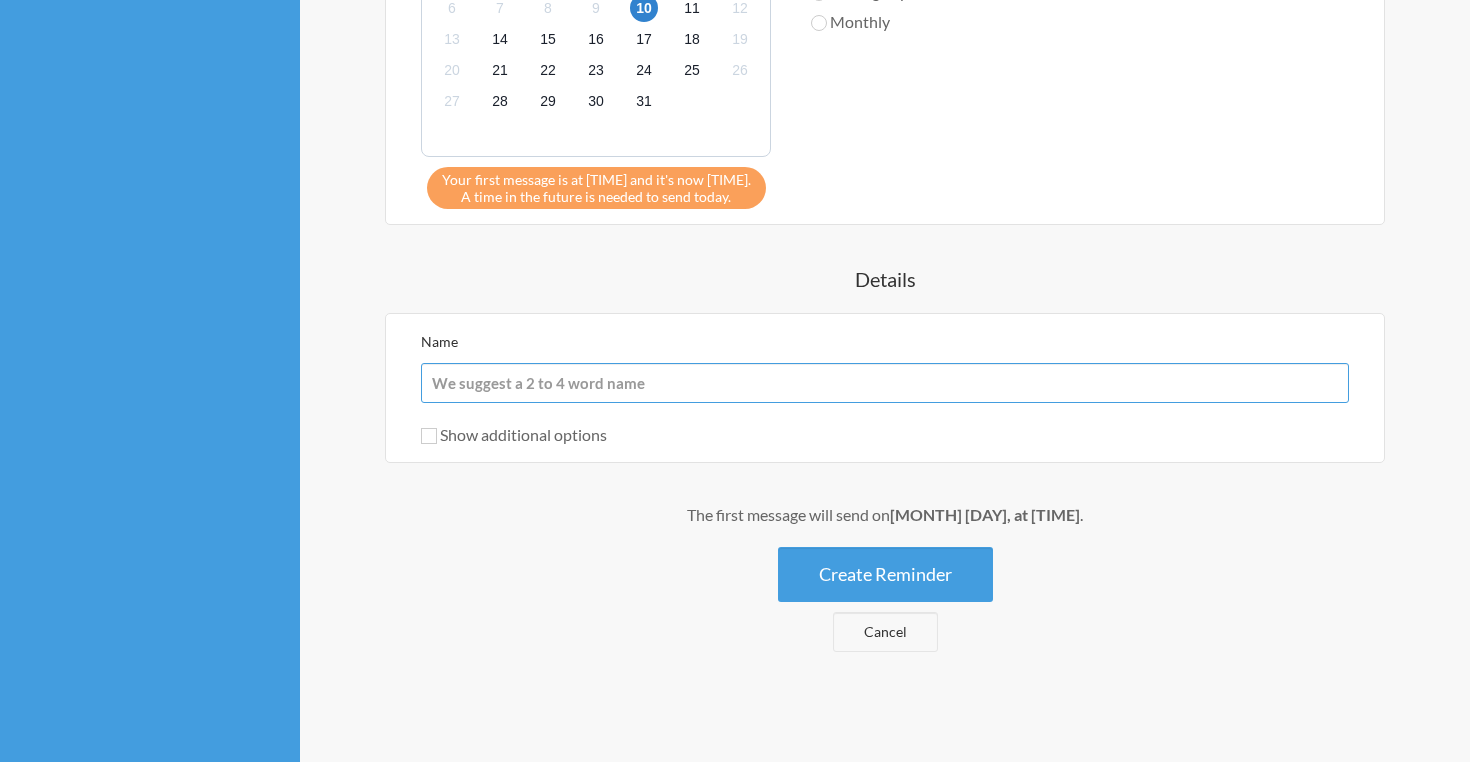 type on "Medication reminder" 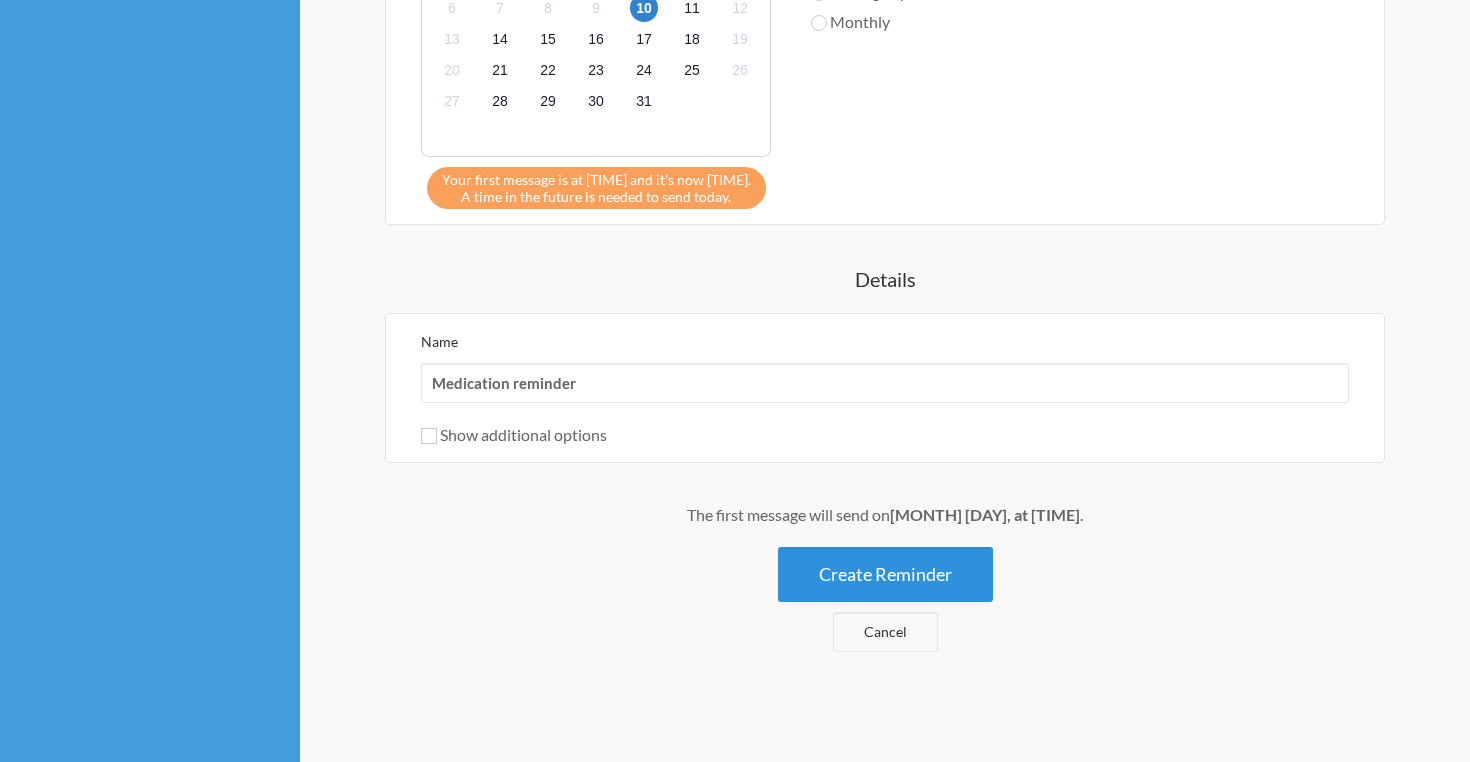 click on "Create Reminder" at bounding box center [885, 574] 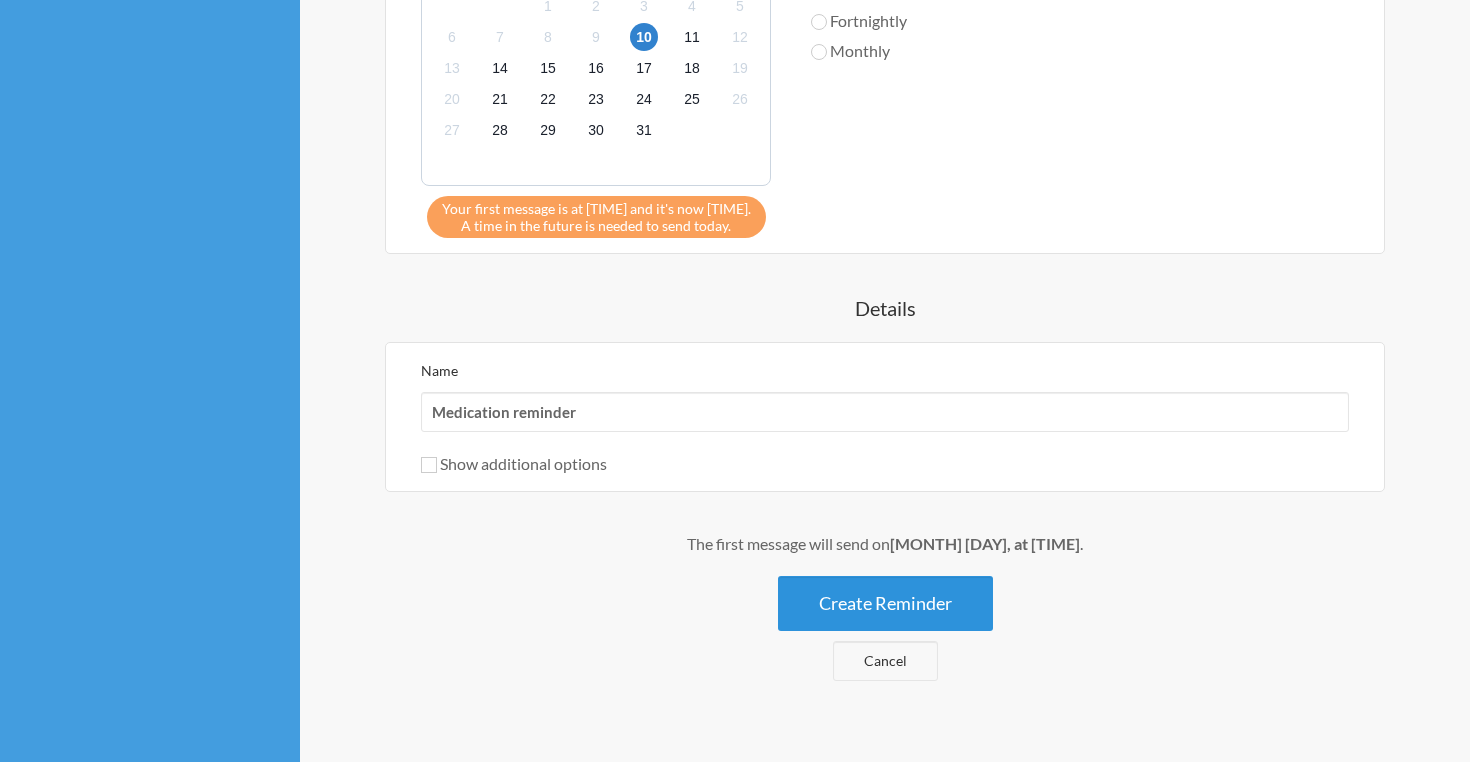 click on "Create Reminder" at bounding box center [885, 603] 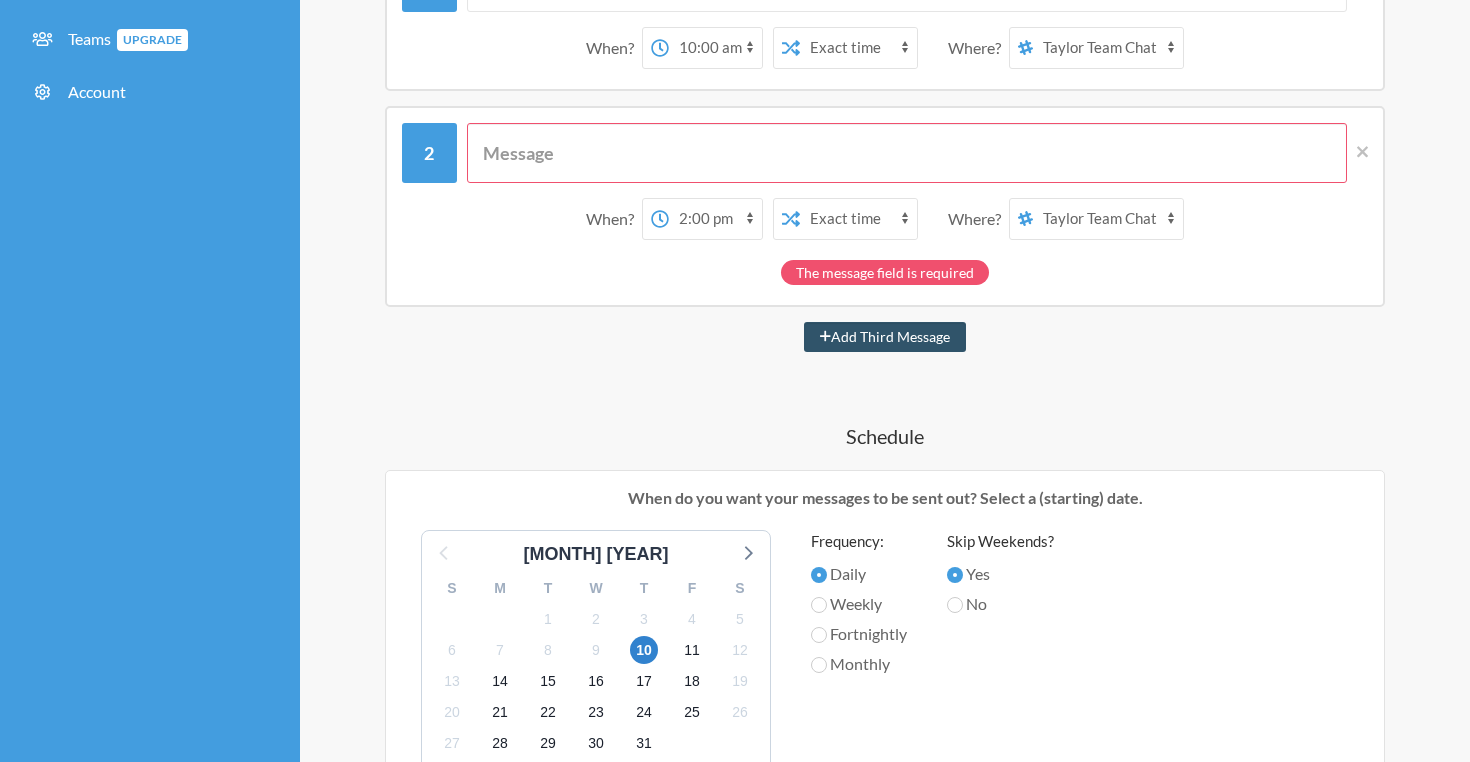 scroll, scrollTop: 0, scrollLeft: 0, axis: both 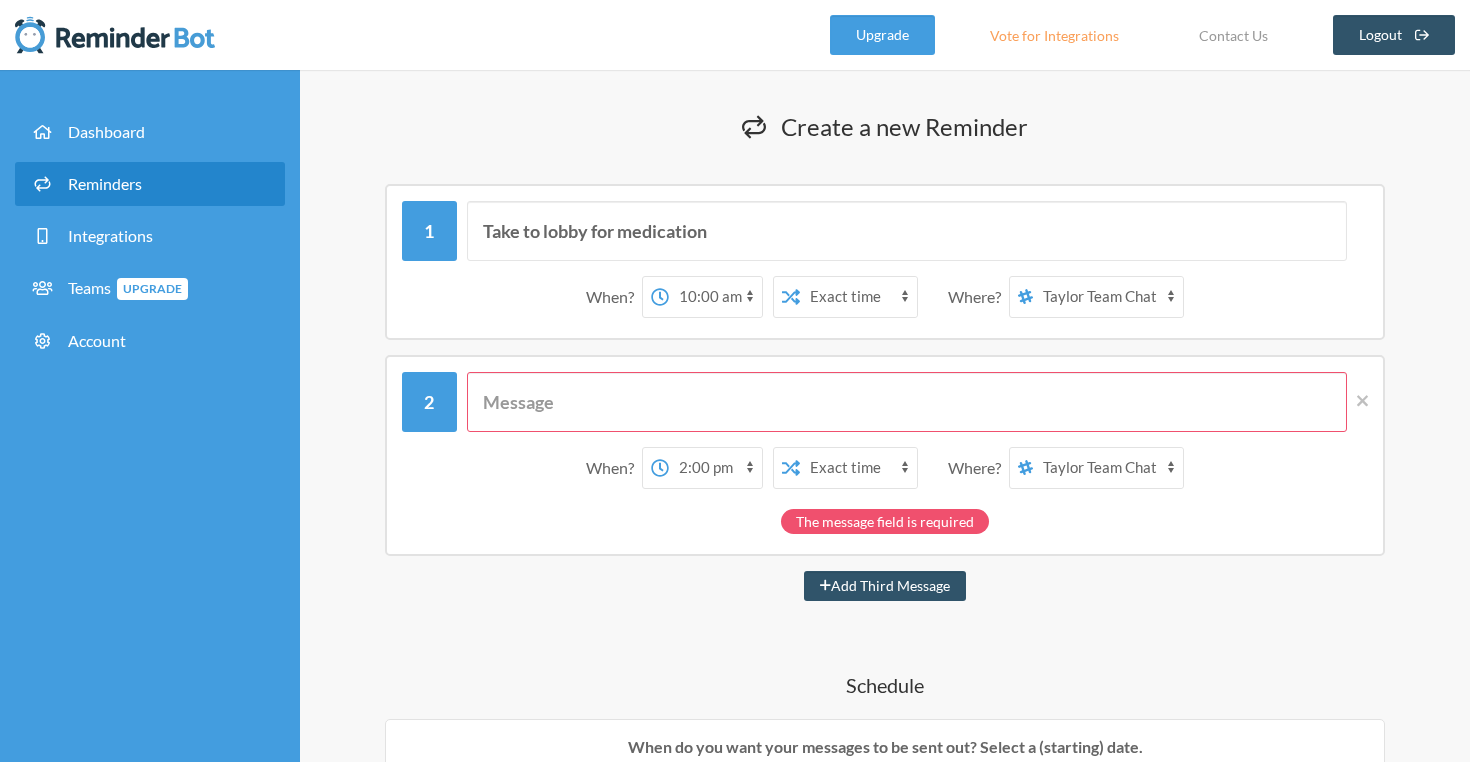 click at bounding box center [907, 402] 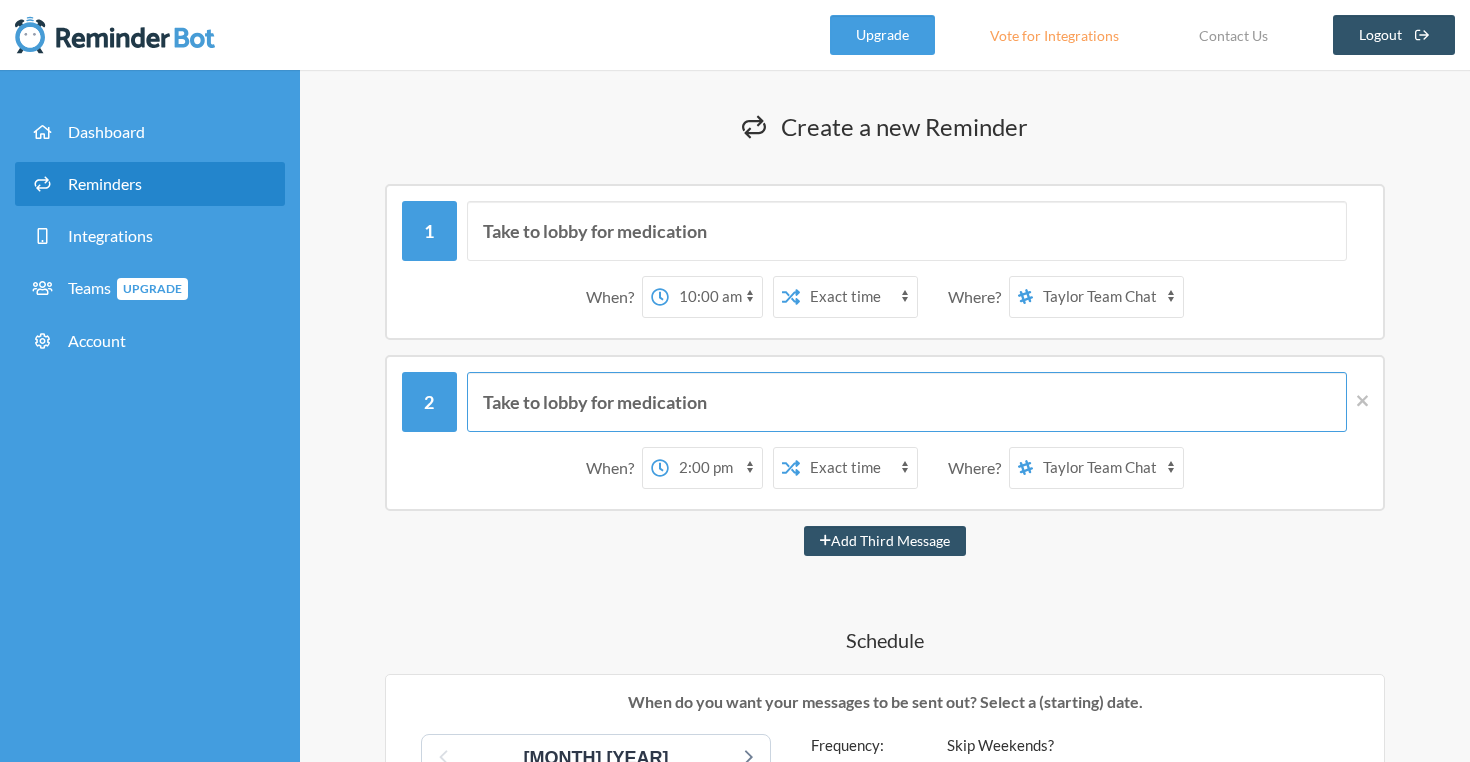 scroll, scrollTop: 862, scrollLeft: 0, axis: vertical 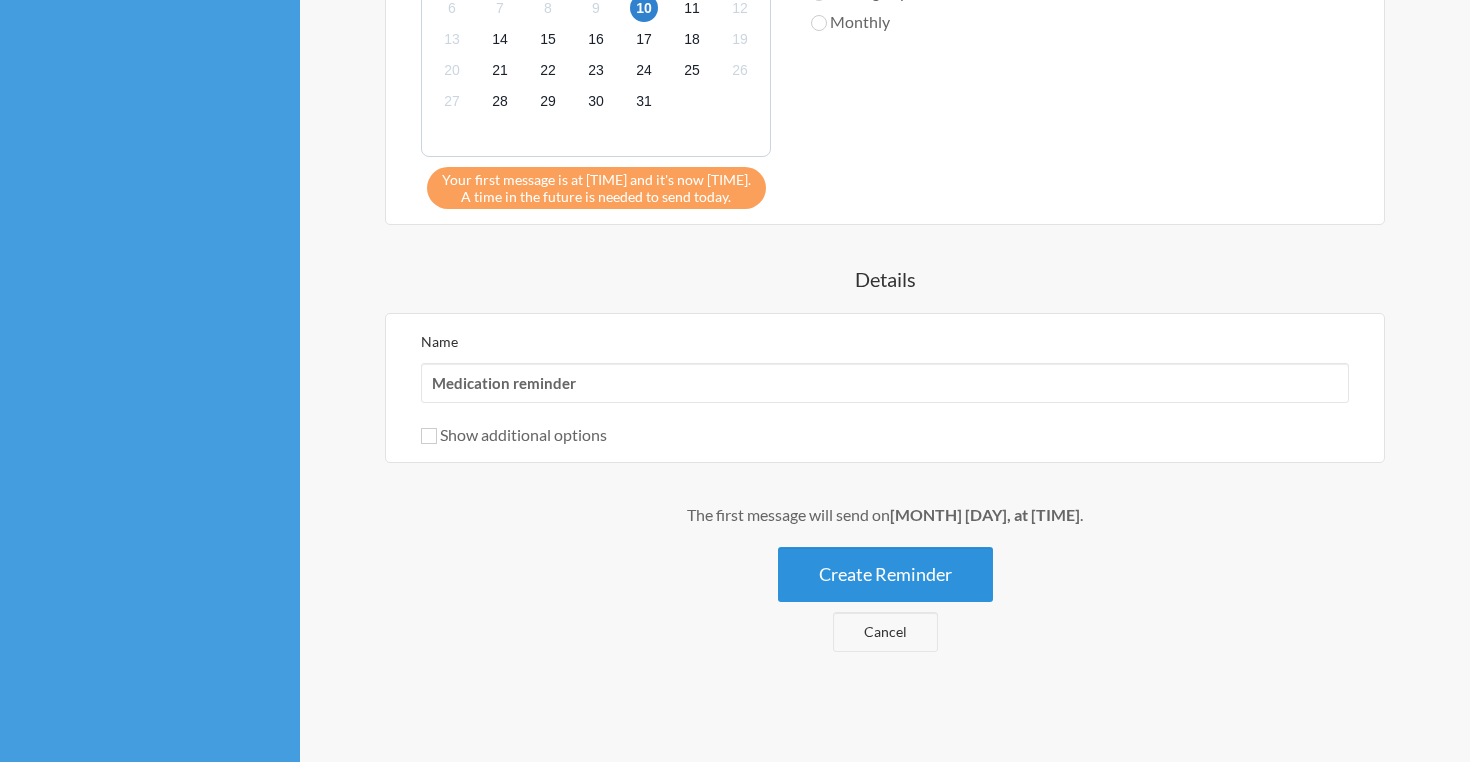 click on "Create Reminder" at bounding box center (885, 574) 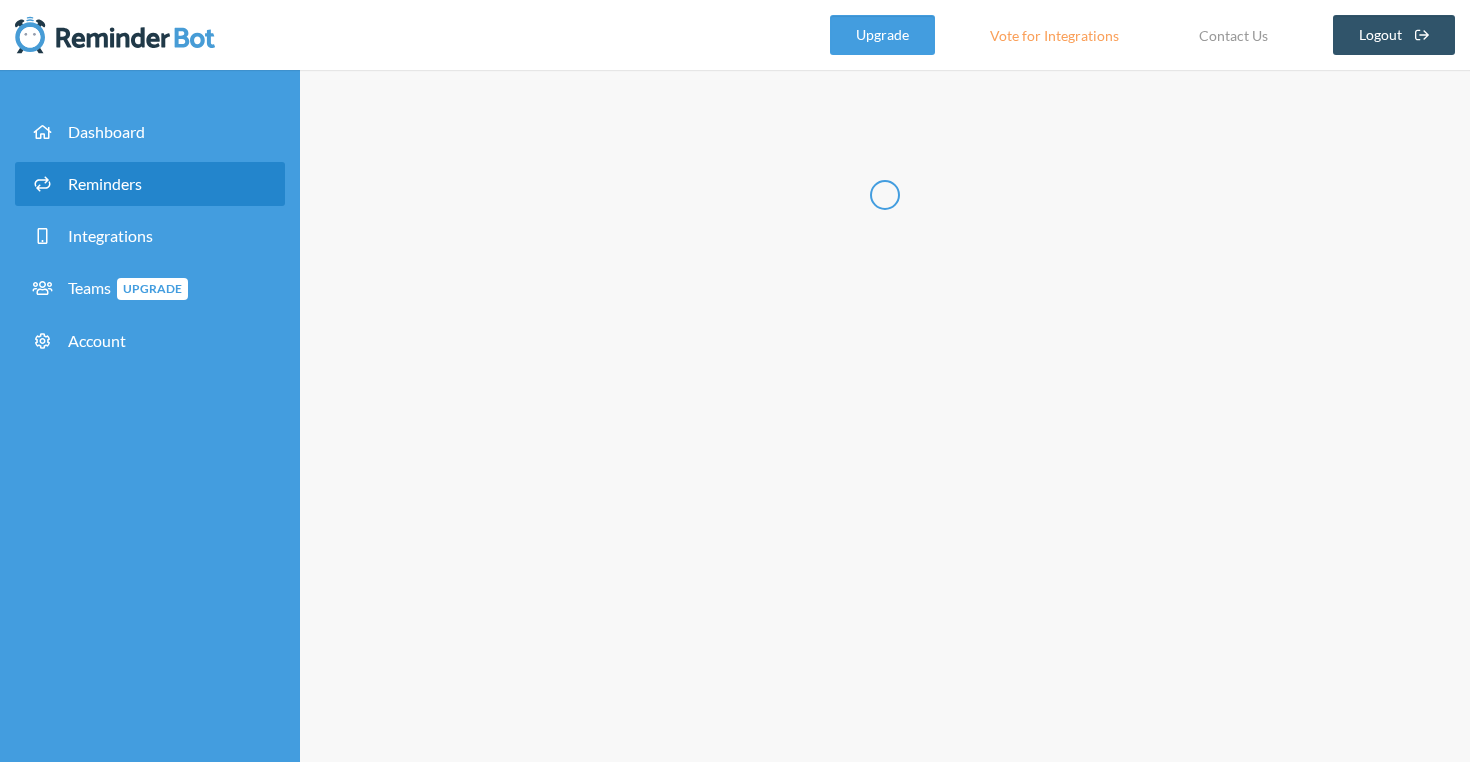 scroll, scrollTop: 0, scrollLeft: 0, axis: both 